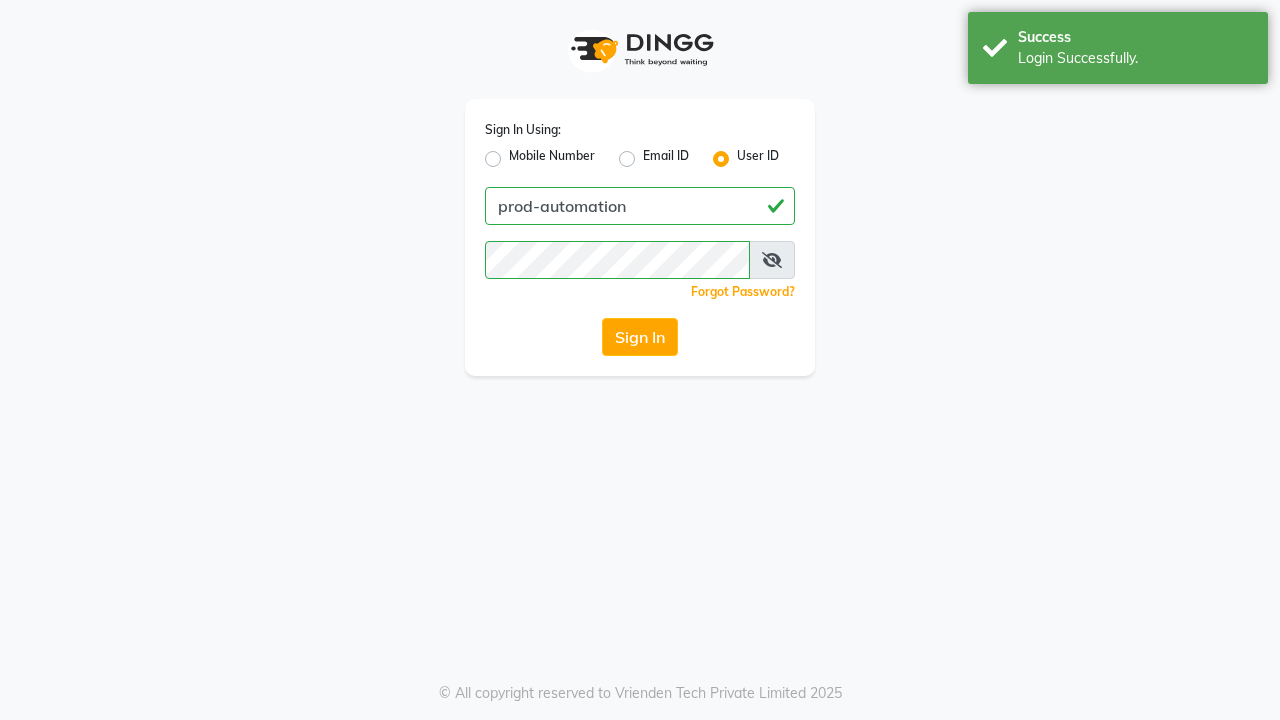 scroll, scrollTop: 0, scrollLeft: 0, axis: both 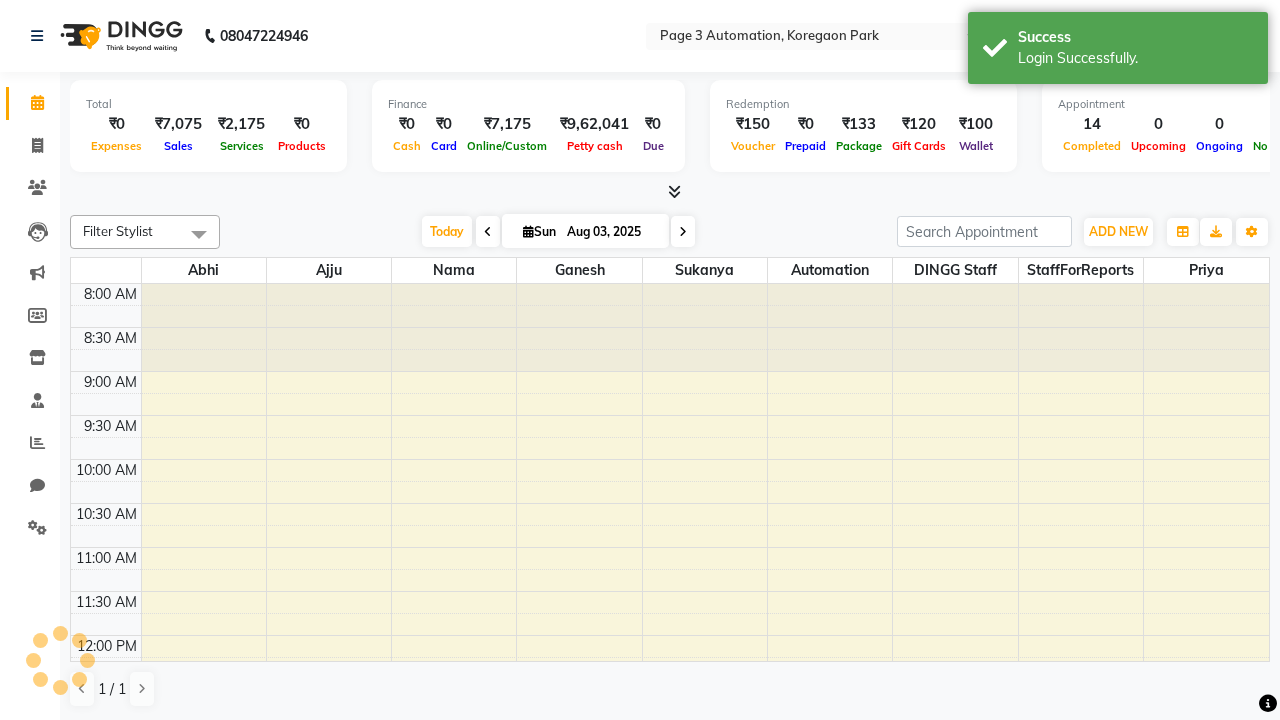 select on "en" 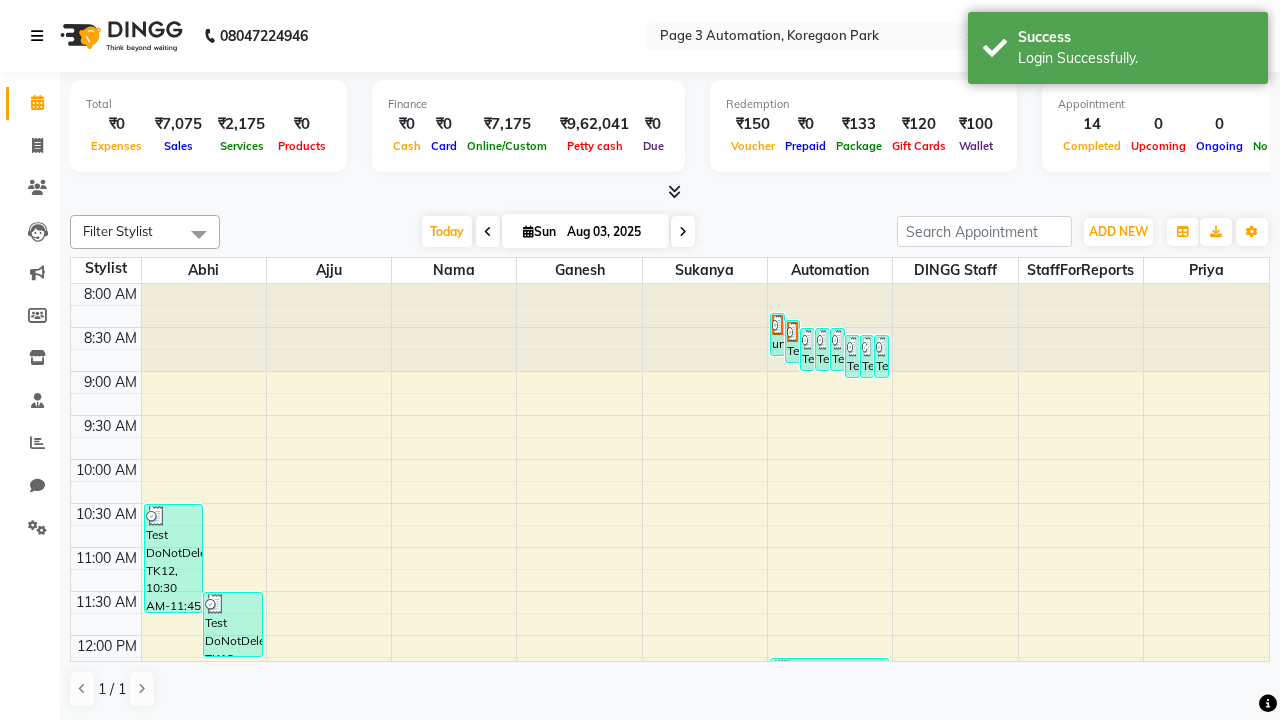 click at bounding box center [37, 36] 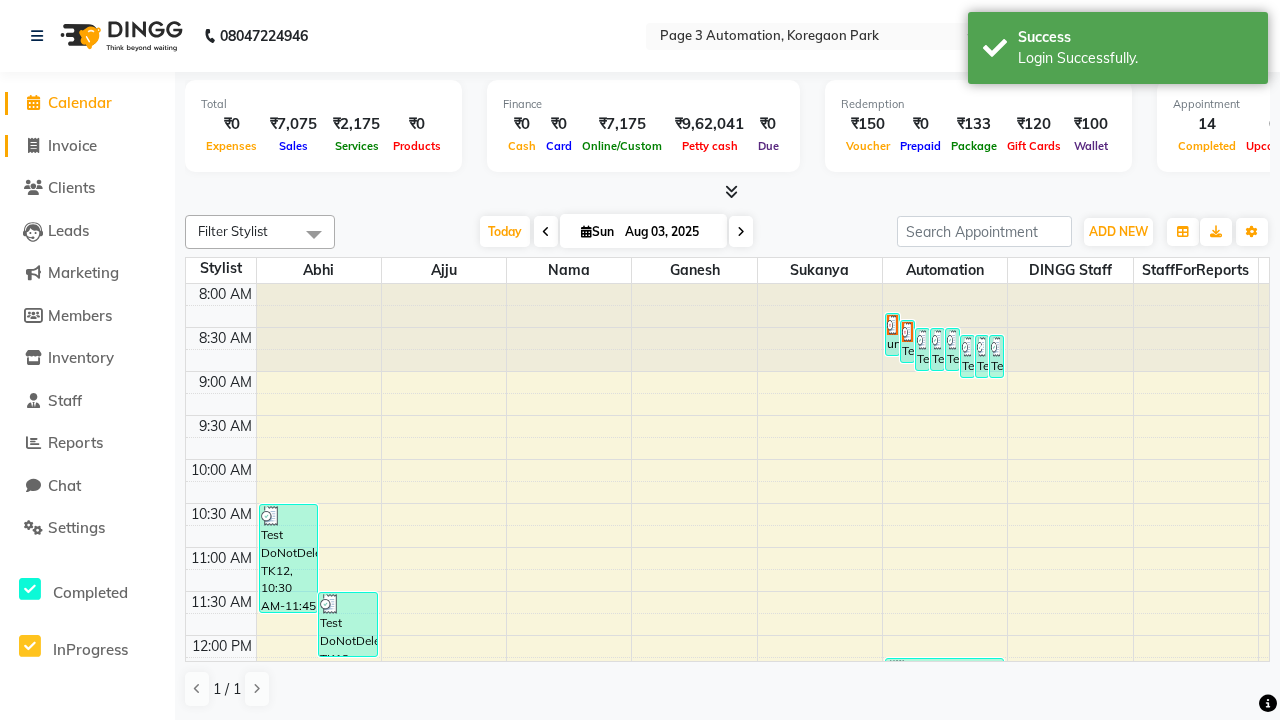 click on "Invoice" 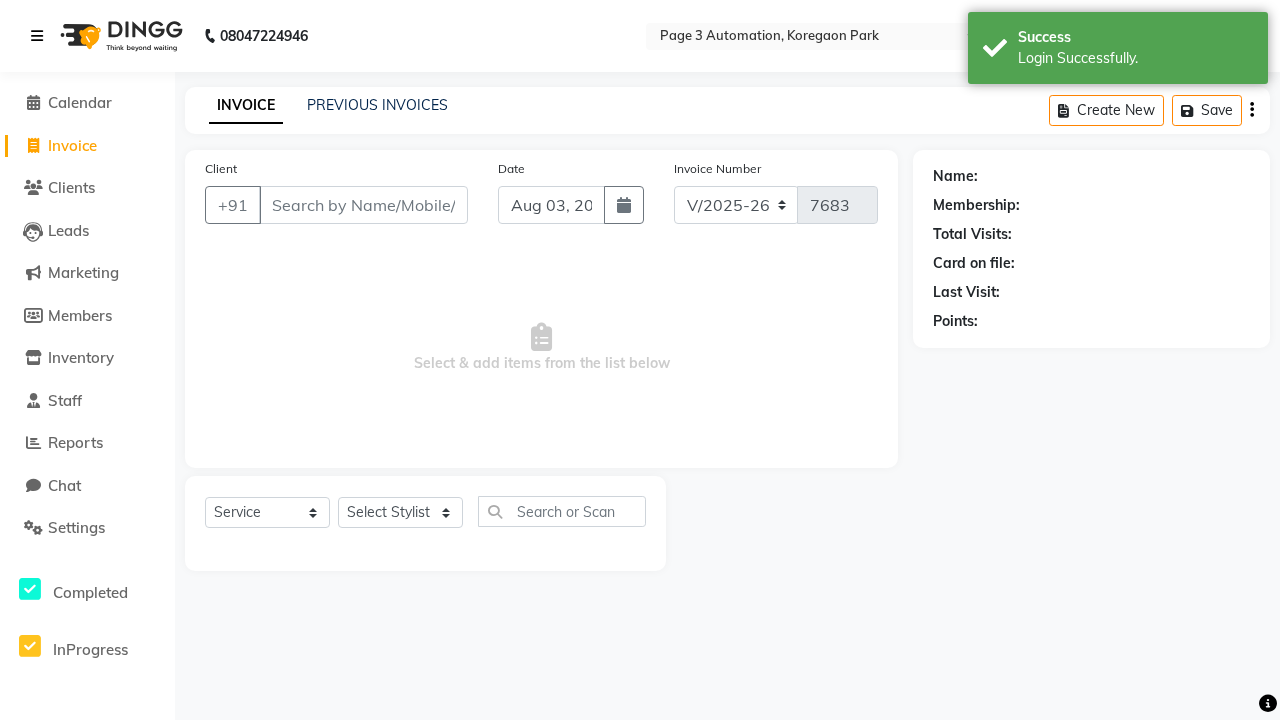 click at bounding box center (37, 36) 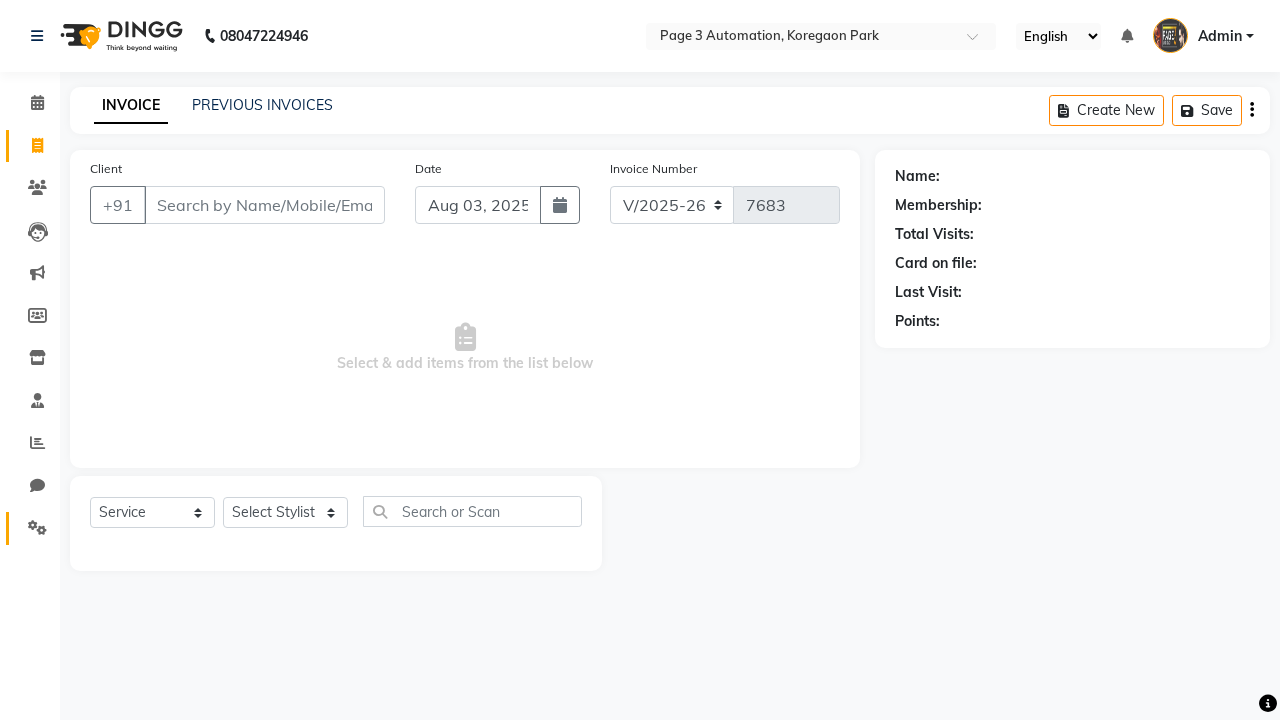 click 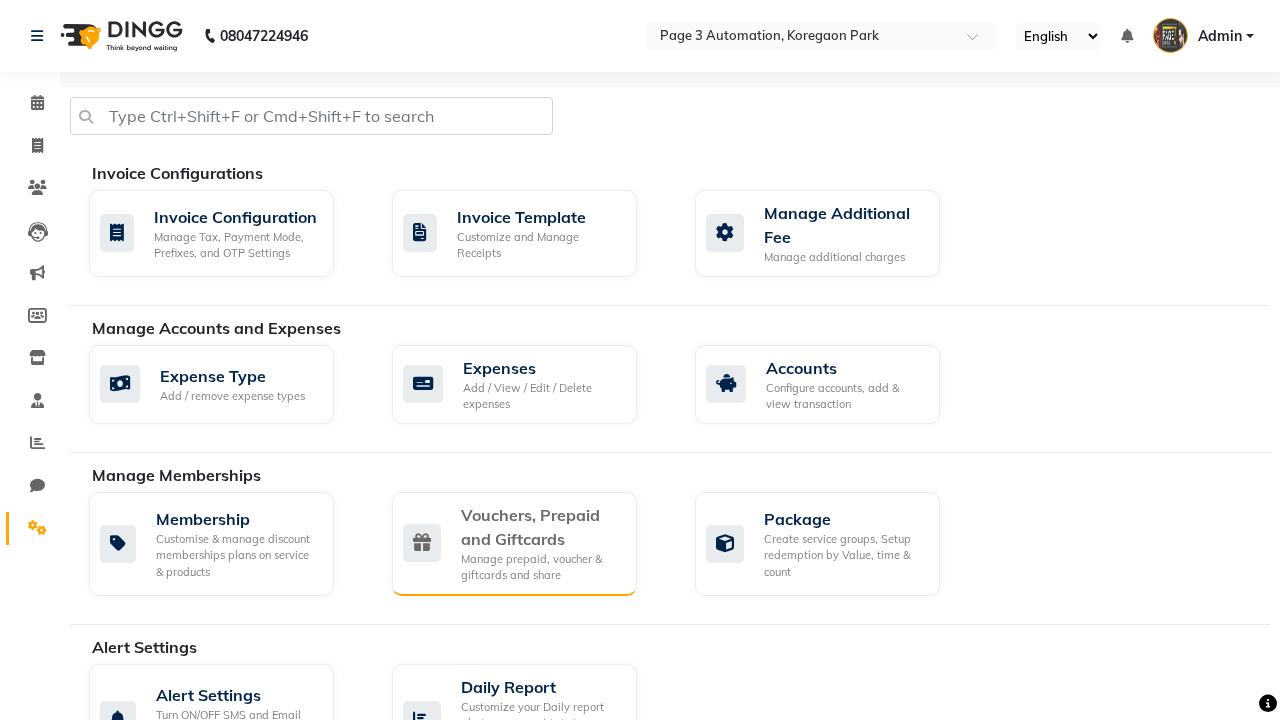 click on "Vouchers, Prepaid and Giftcards" 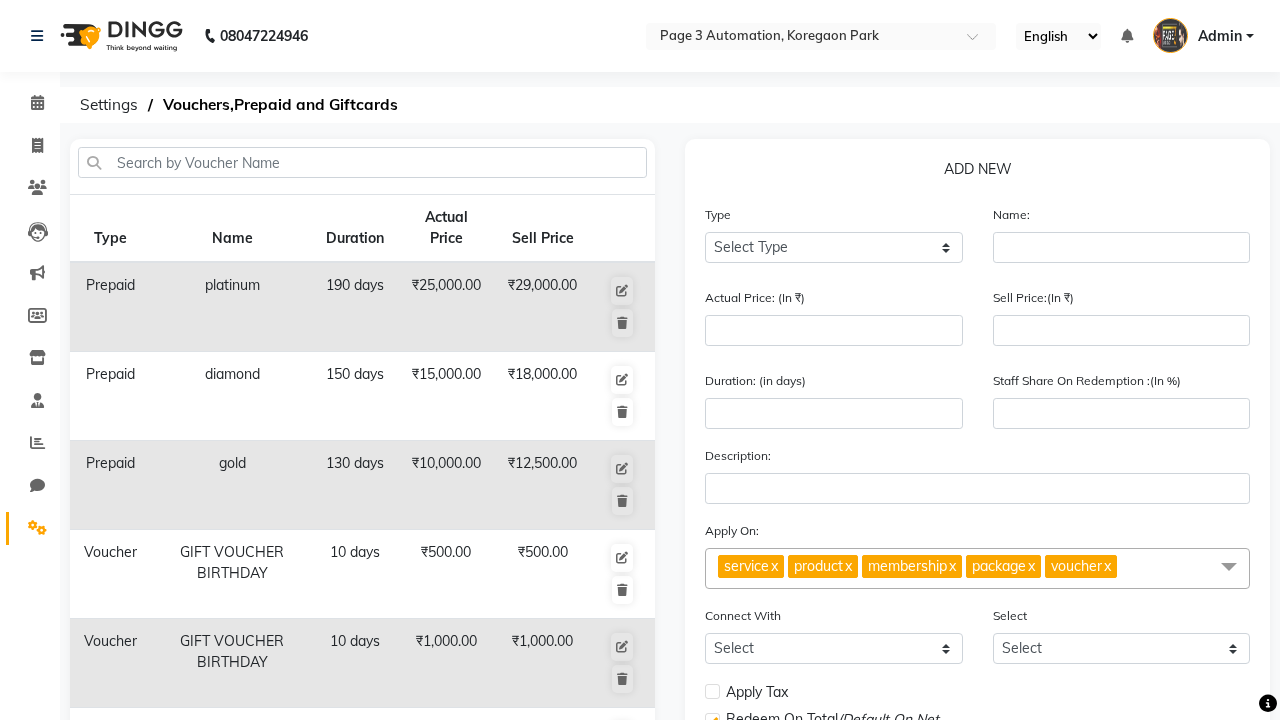 select on "P" 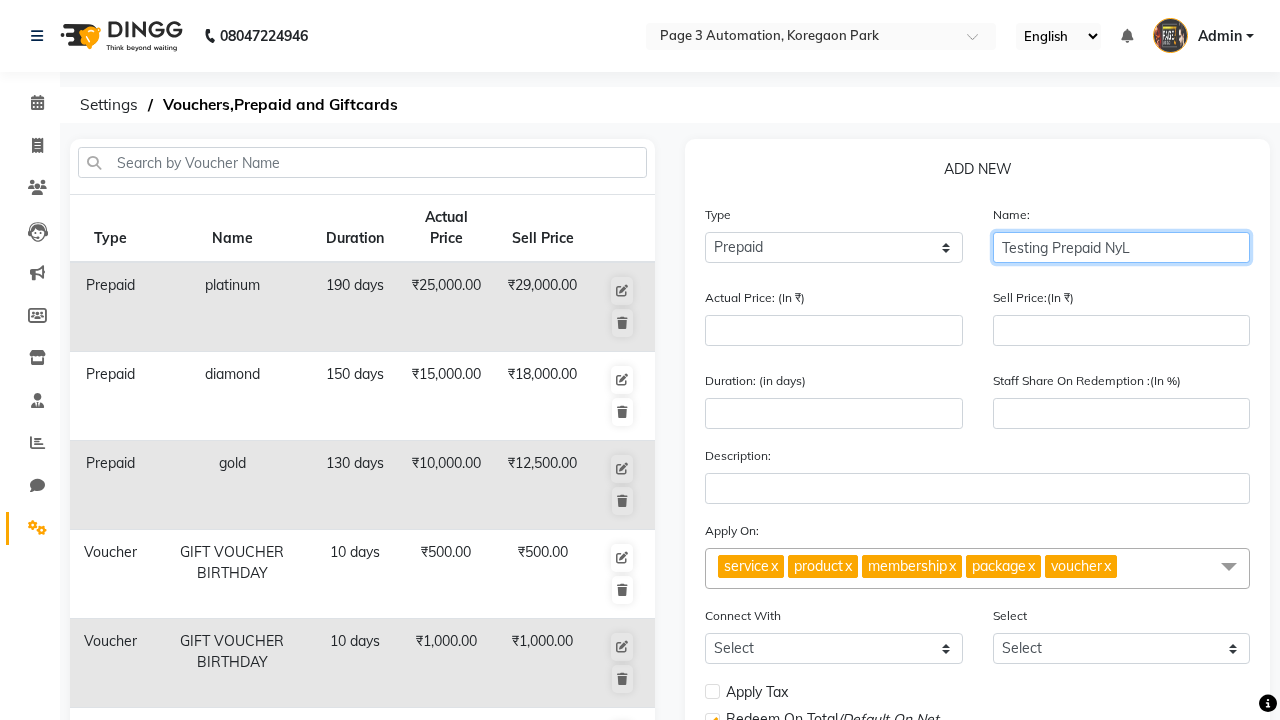 type on "Testing Prepaid NyL" 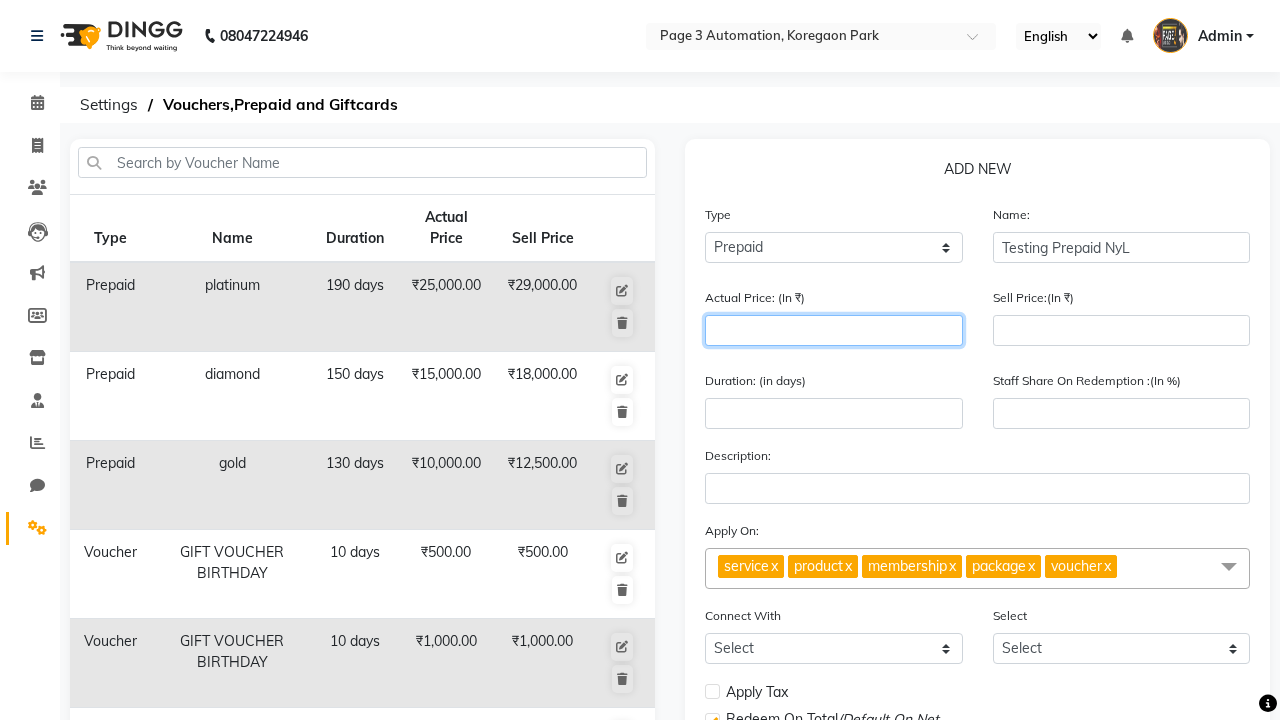 type on "1500" 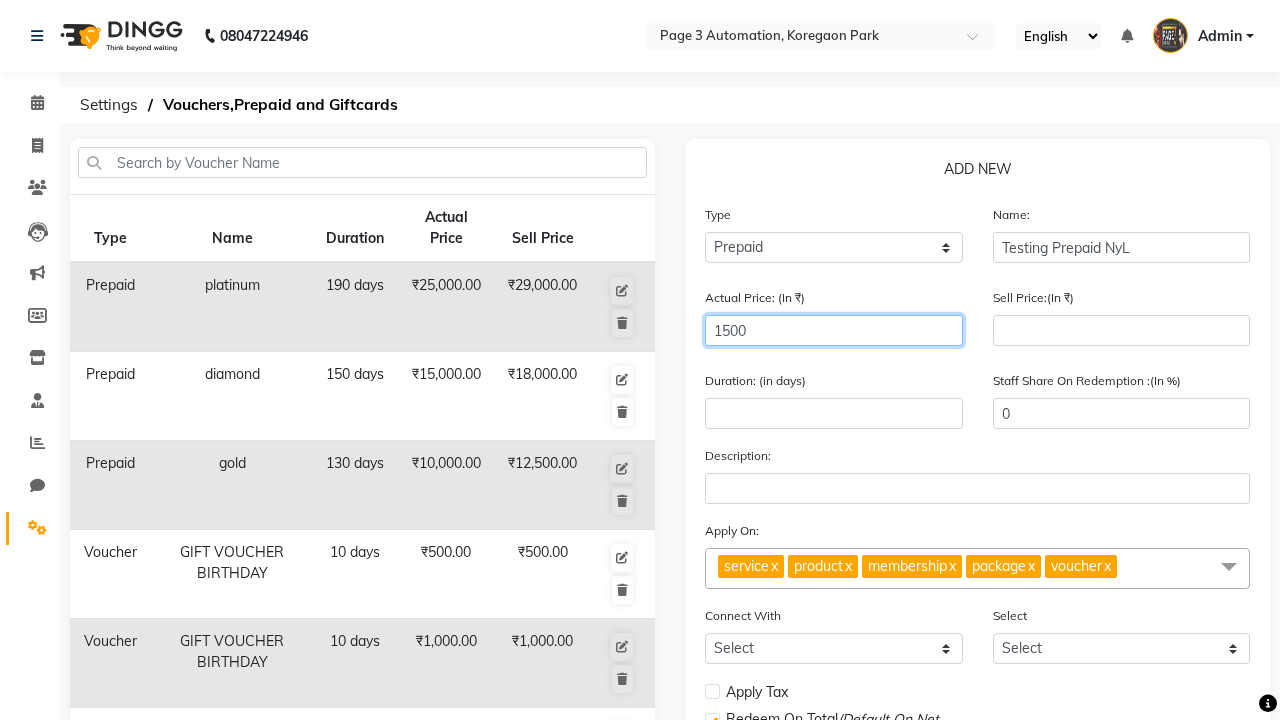 type on "1500" 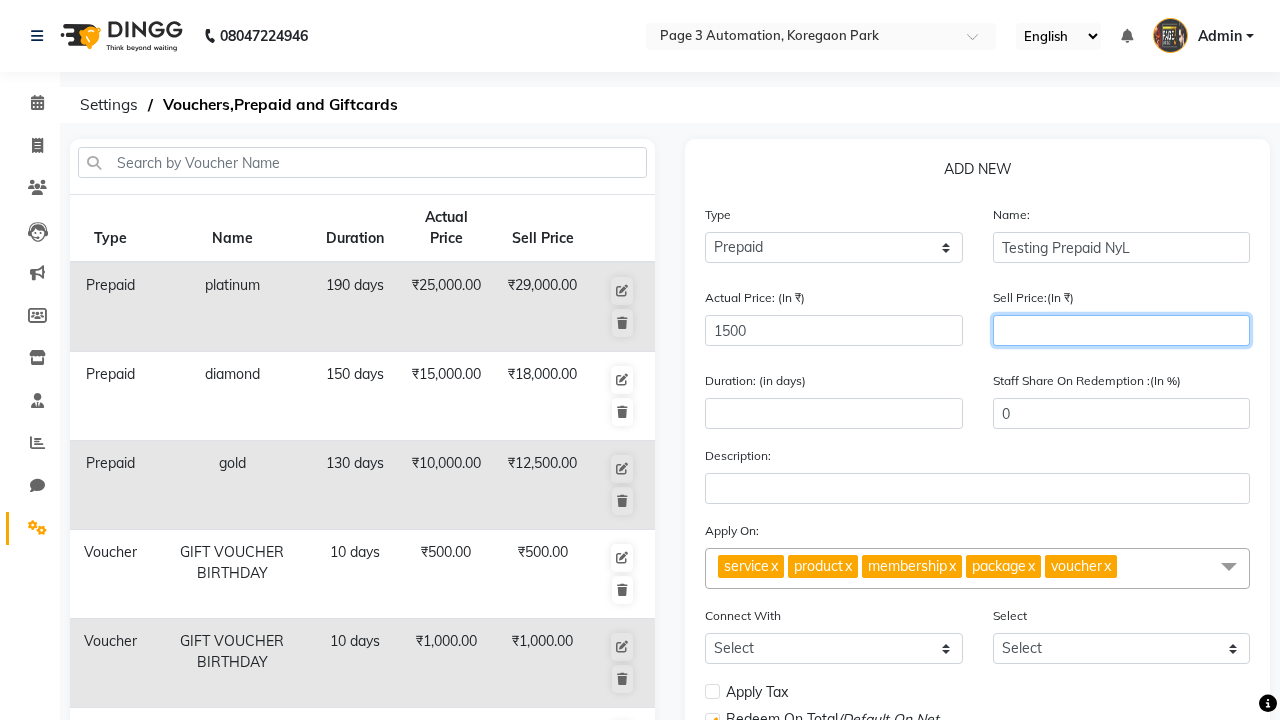 type on "1200" 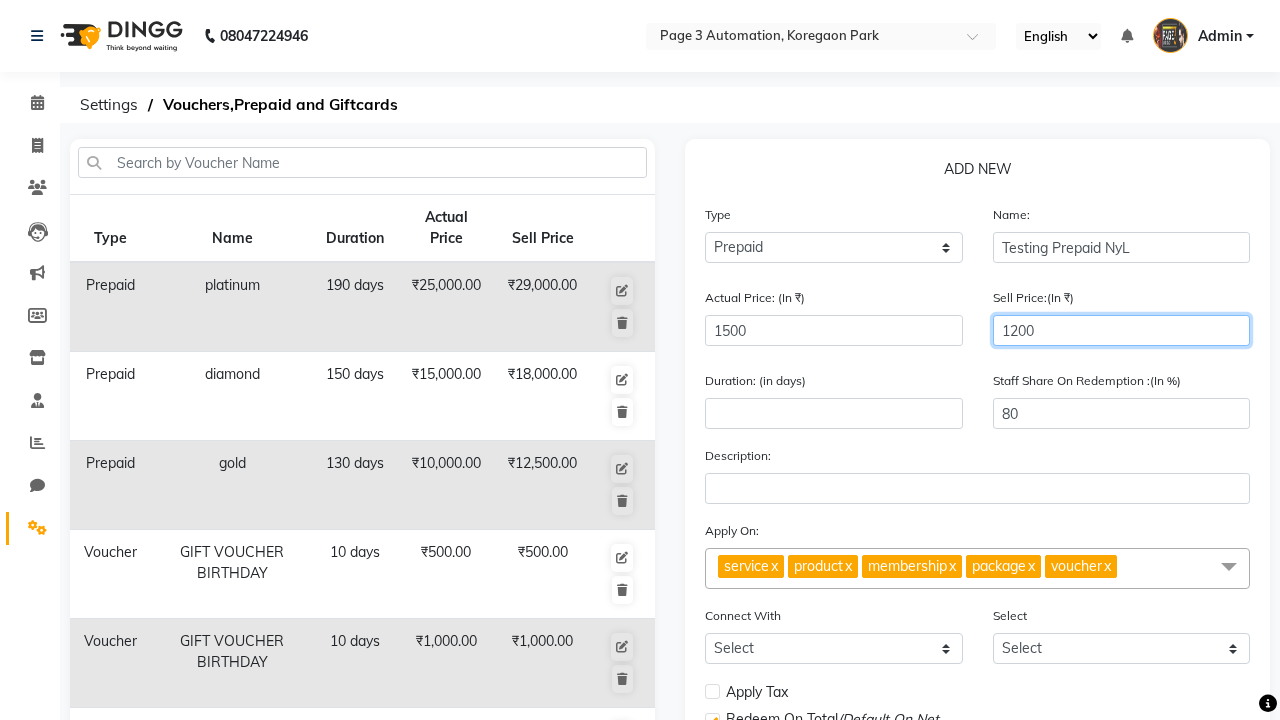 type on "1200" 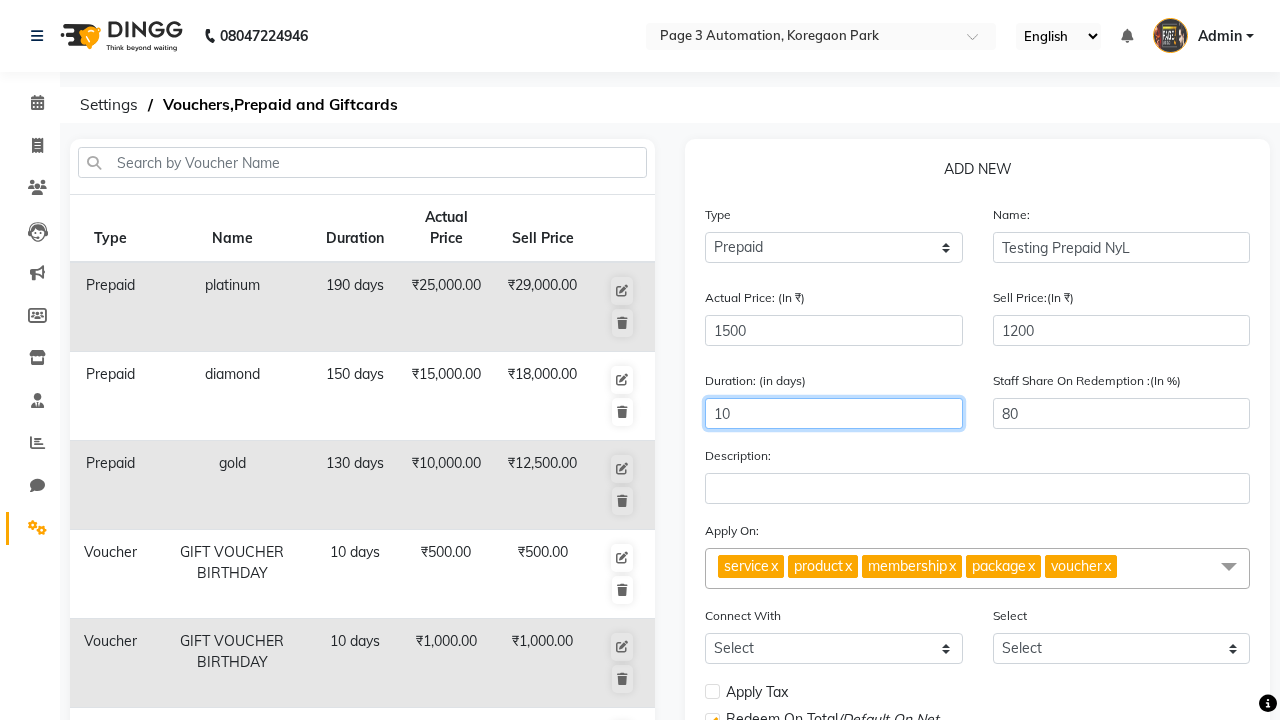 type on "10" 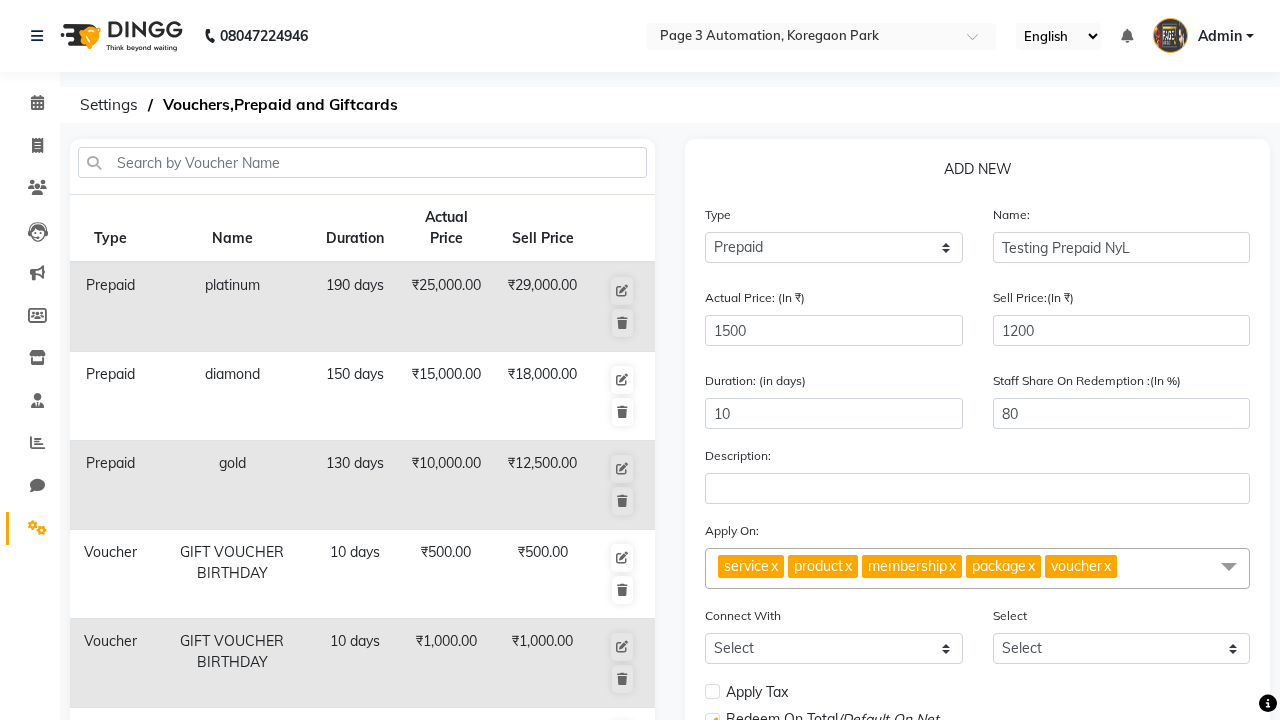 click on "Save" 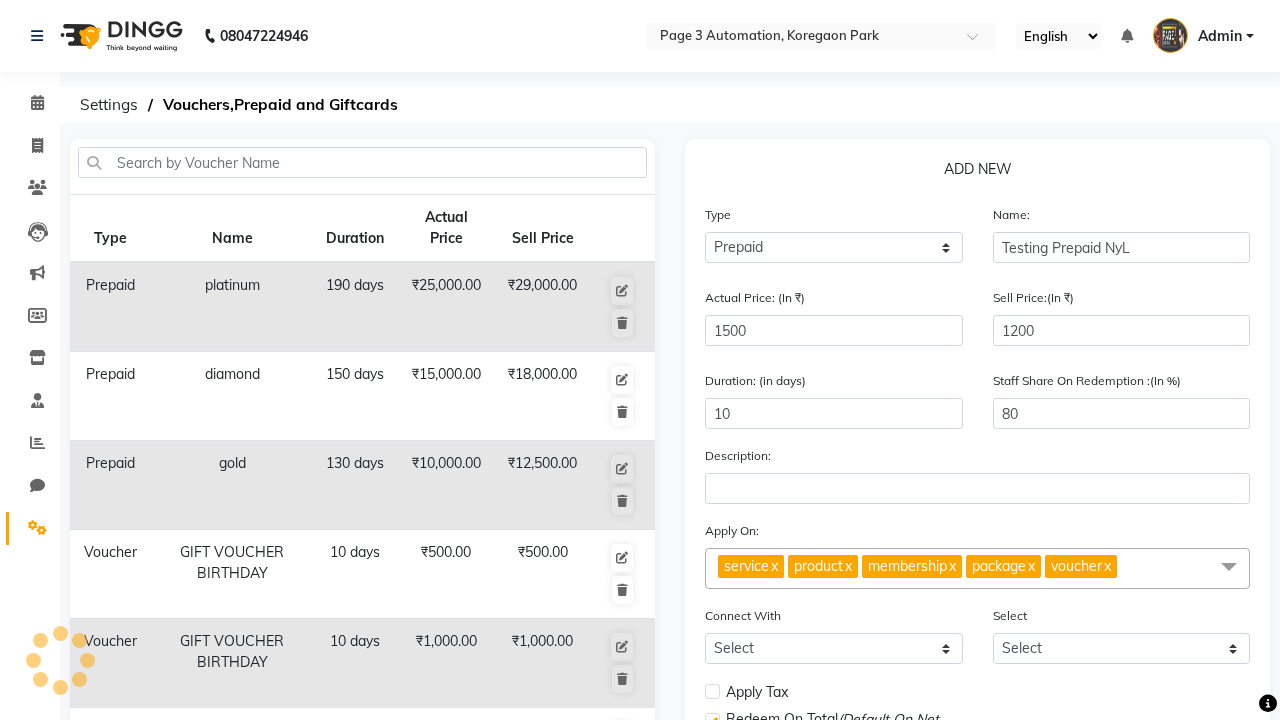 select 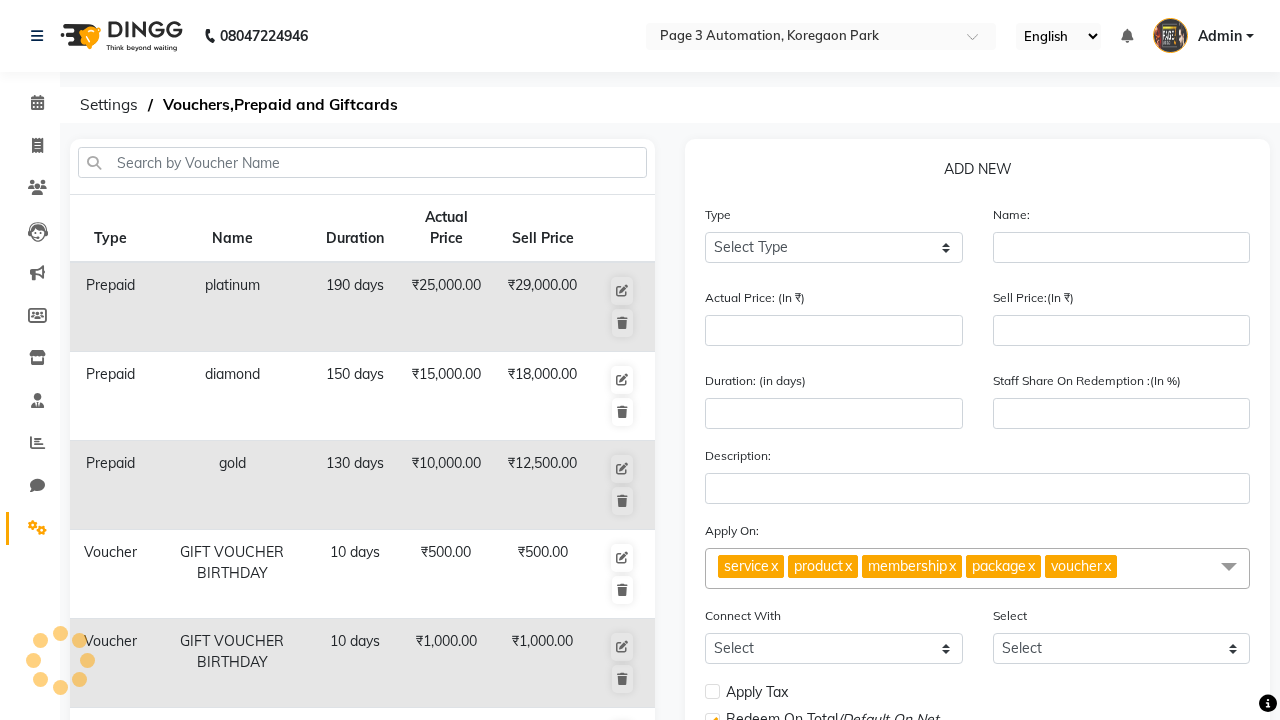 scroll, scrollTop: 497, scrollLeft: 0, axis: vertical 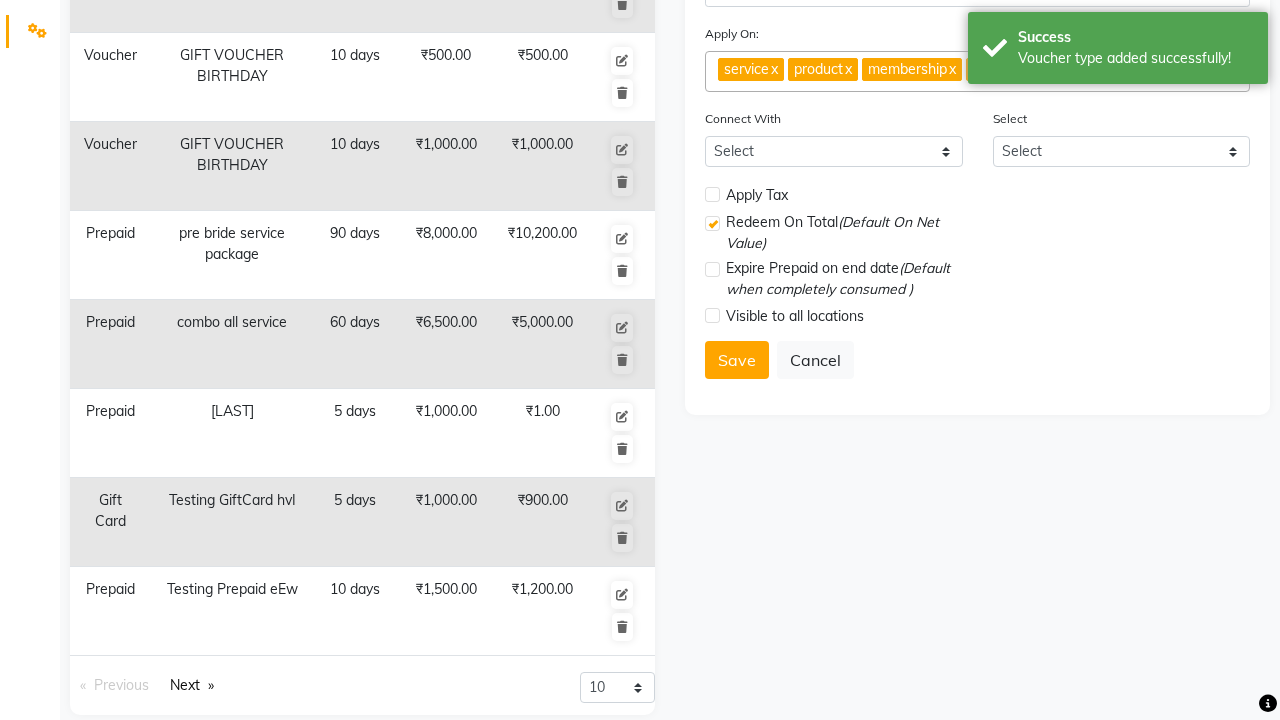 click on "Voucher type added successfully!" at bounding box center (1135, 58) 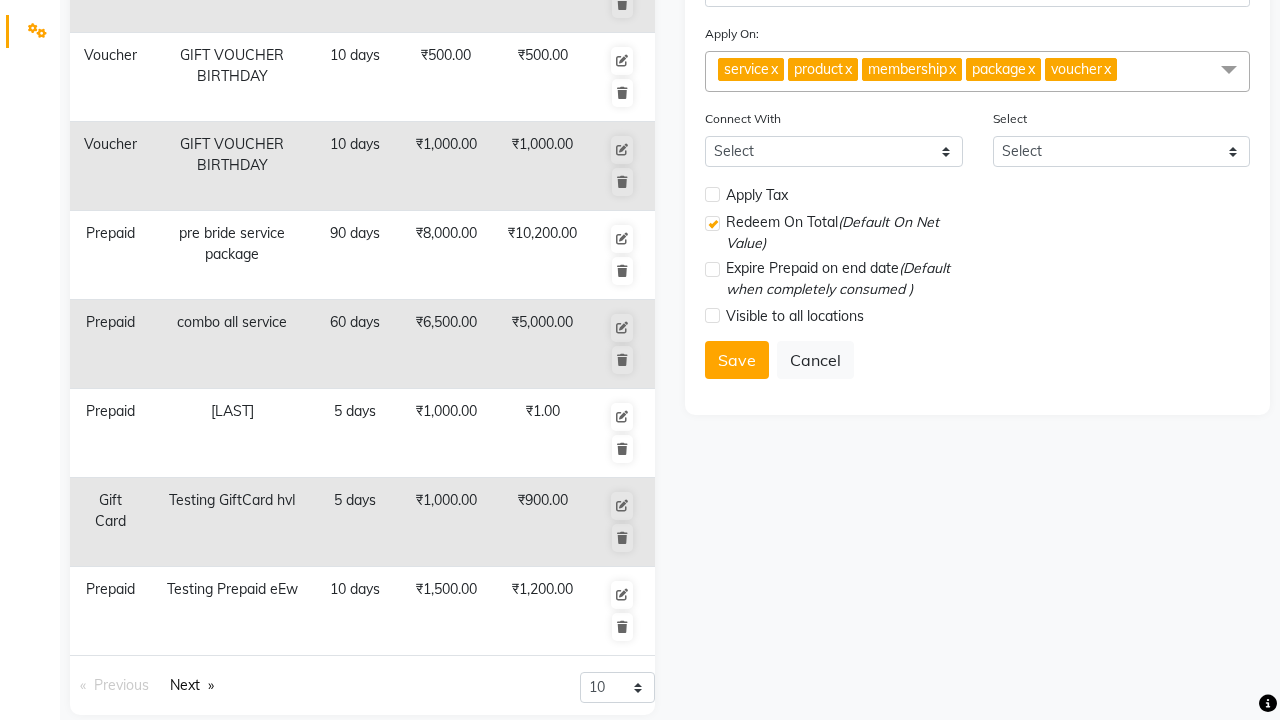 click at bounding box center (37, -461) 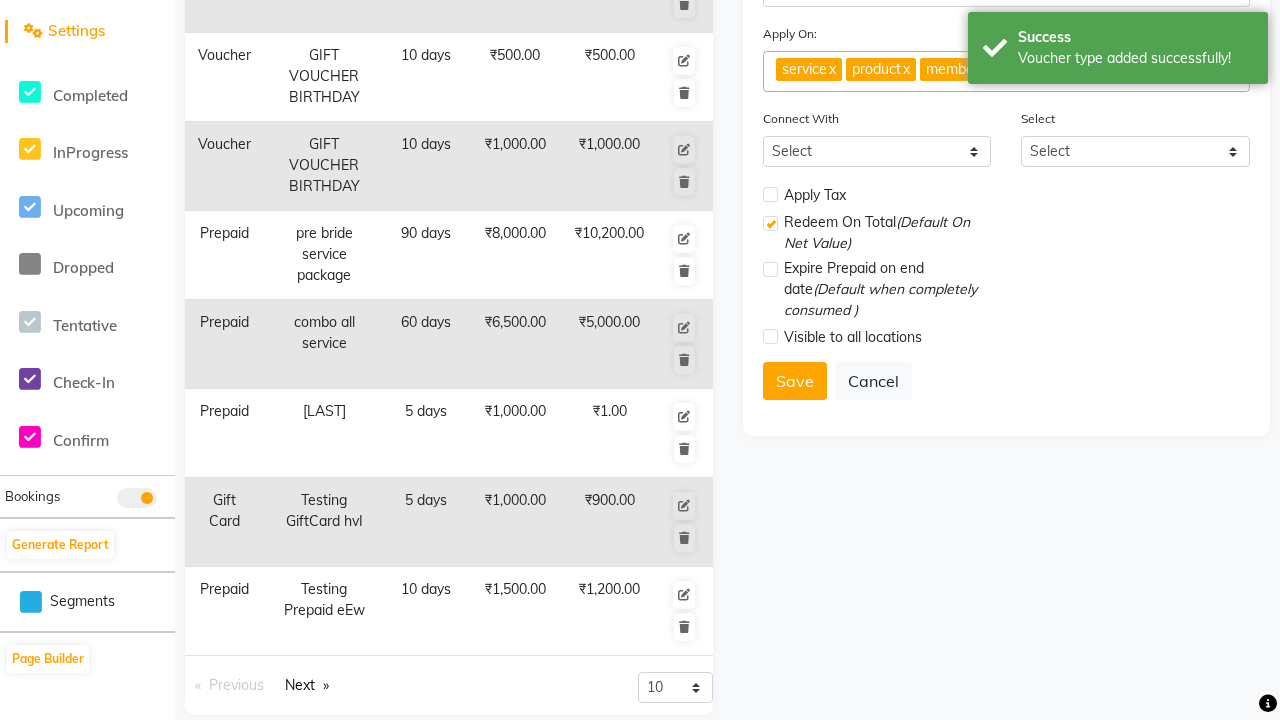 scroll, scrollTop: 0, scrollLeft: 0, axis: both 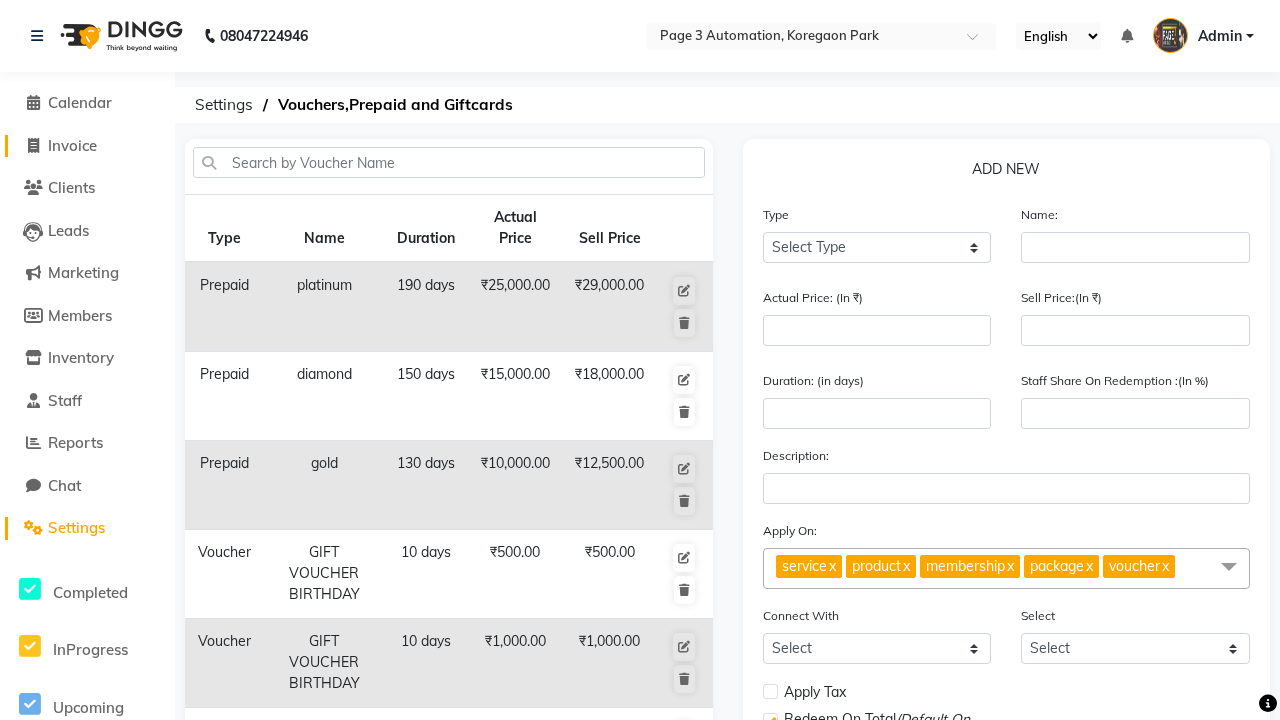 click on "Invoice" 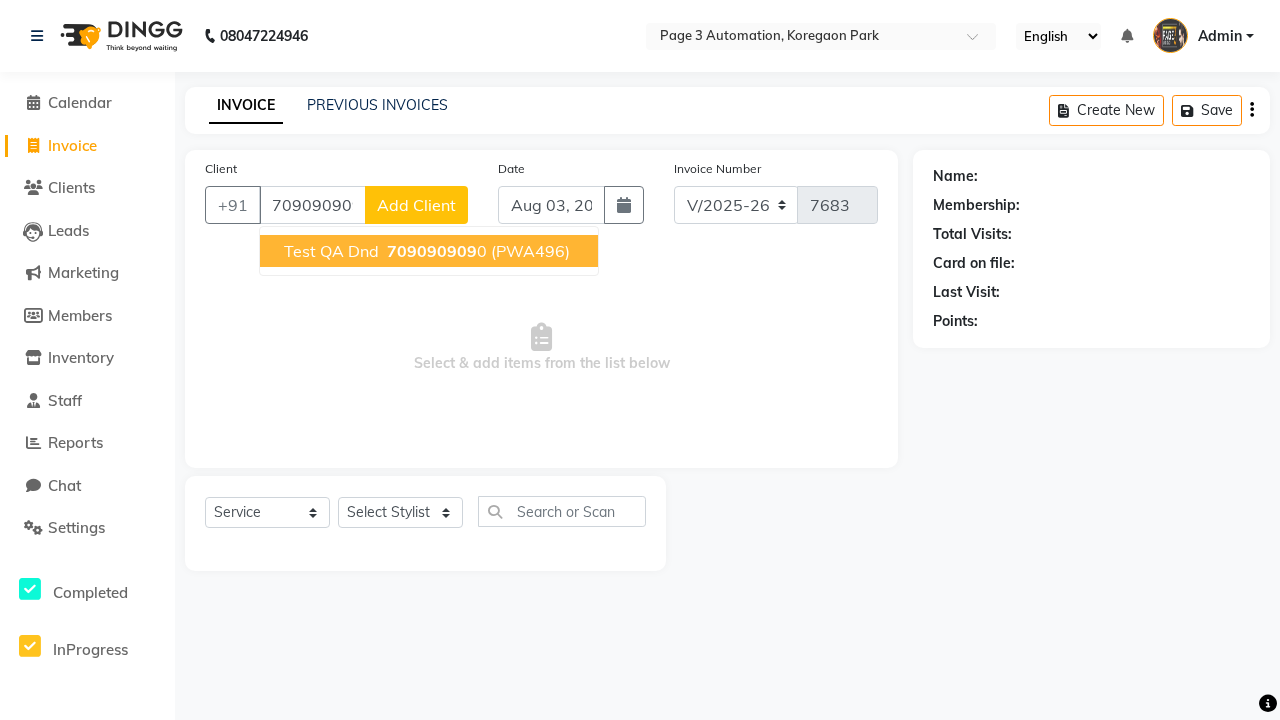 click on "709090909" at bounding box center [432, 251] 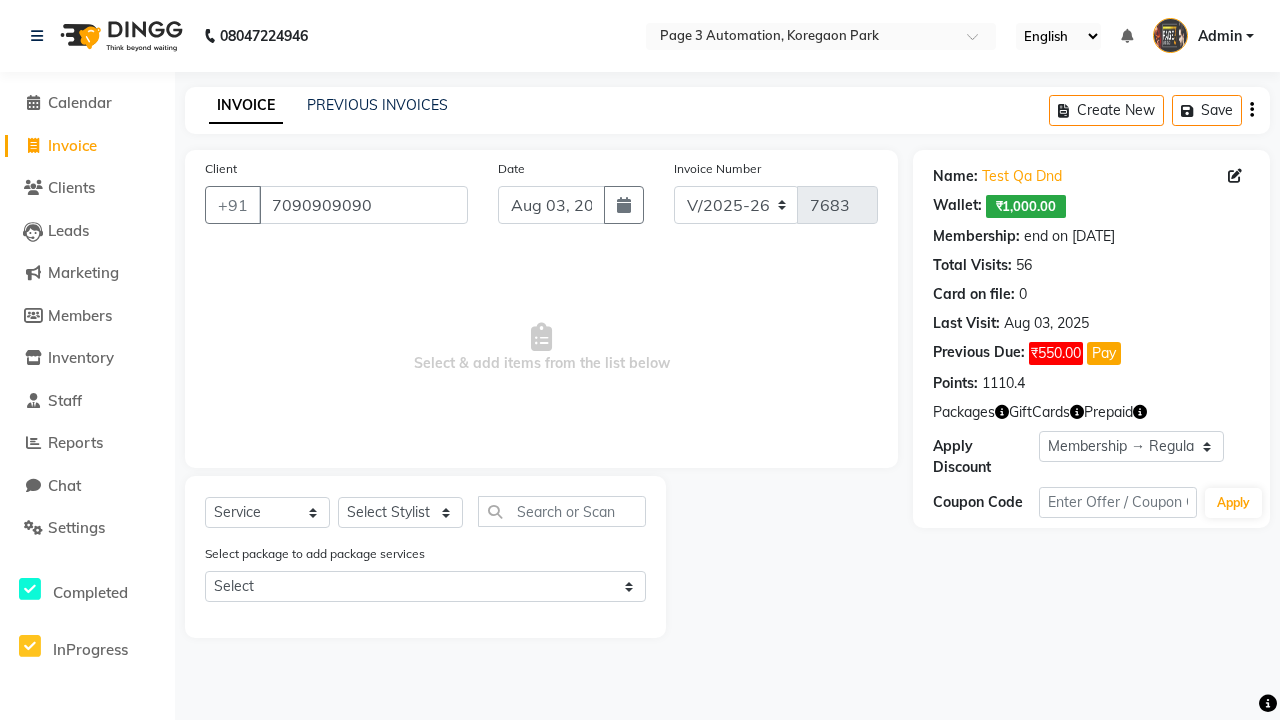 select on "0:" 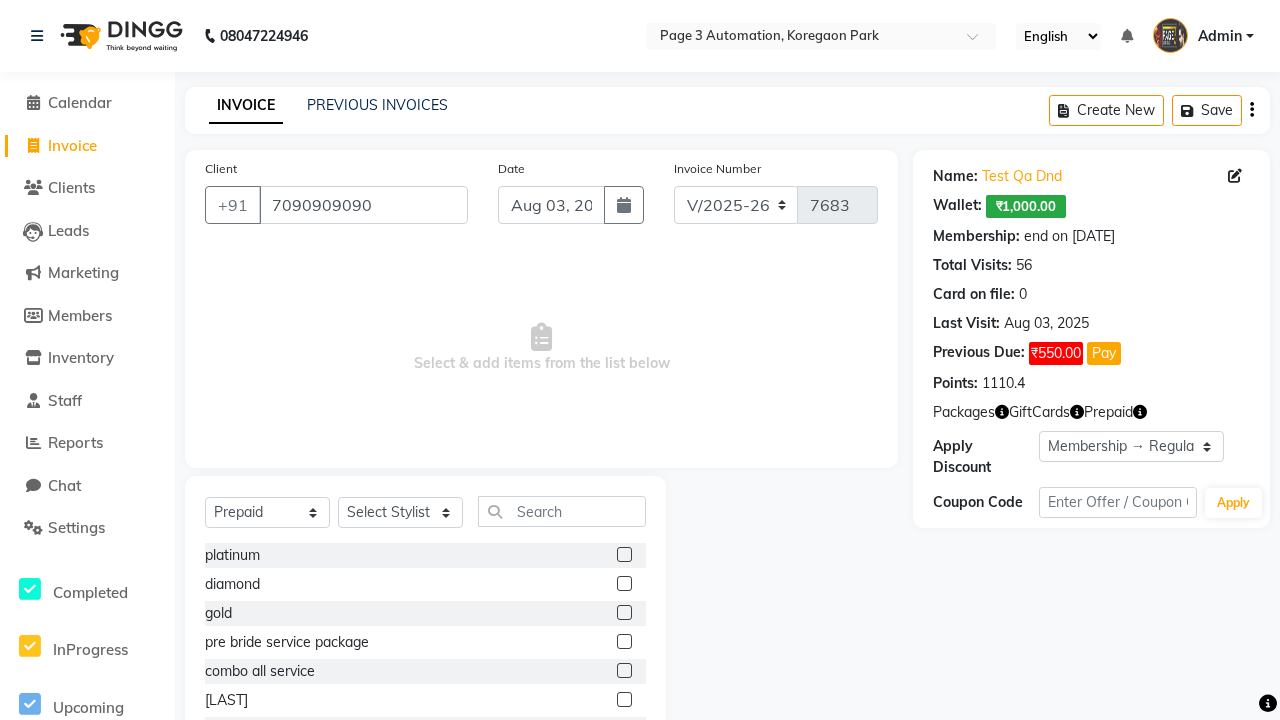select on "71572" 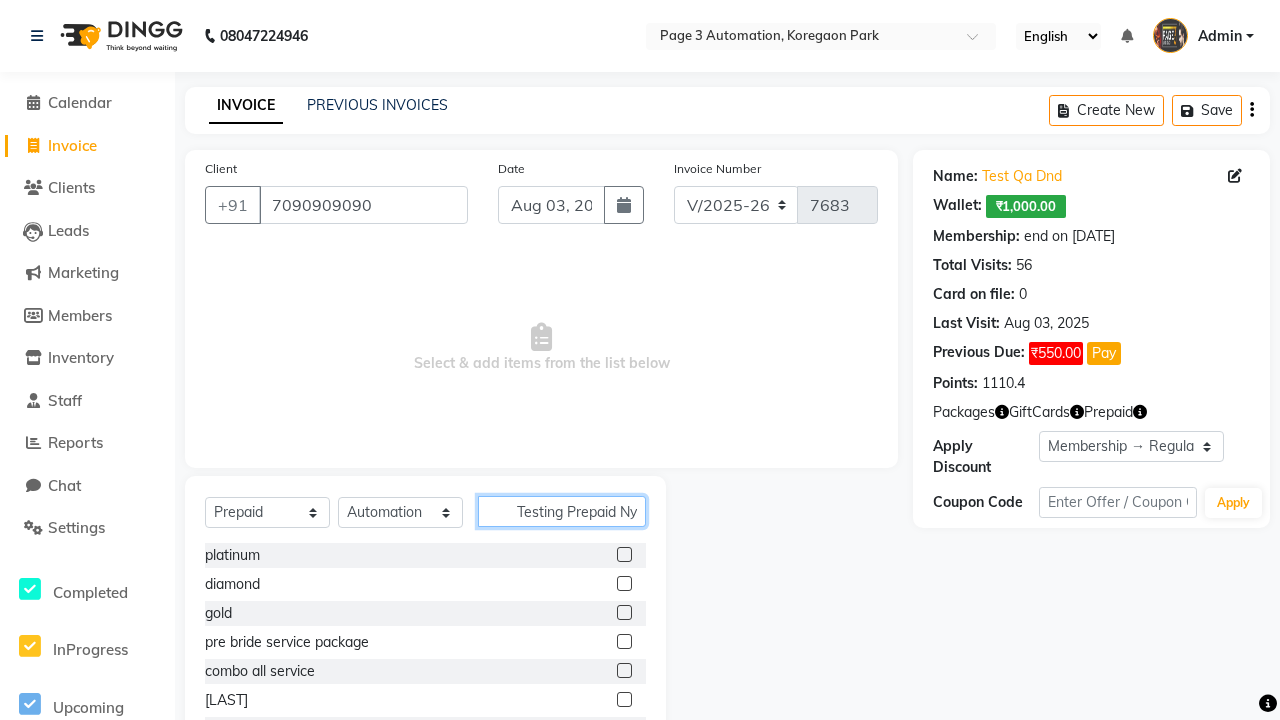 scroll, scrollTop: 0, scrollLeft: 8, axis: horizontal 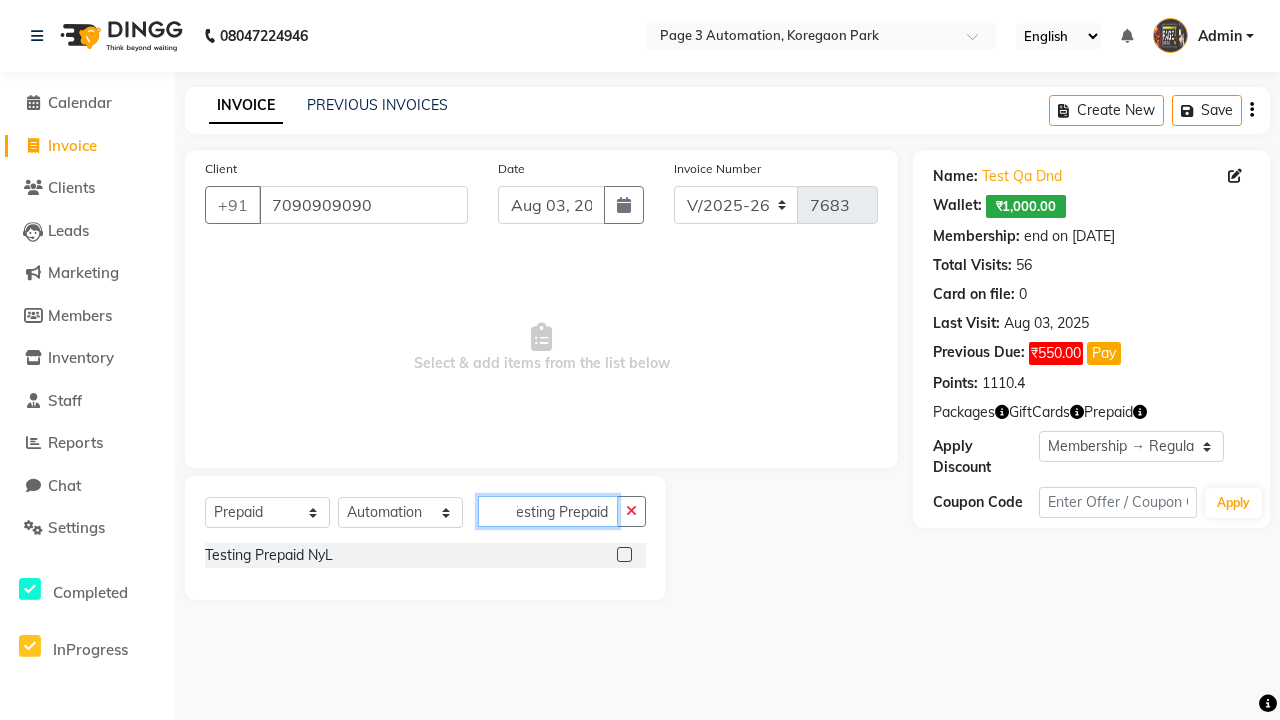 type on "Testing Prepaid NyL" 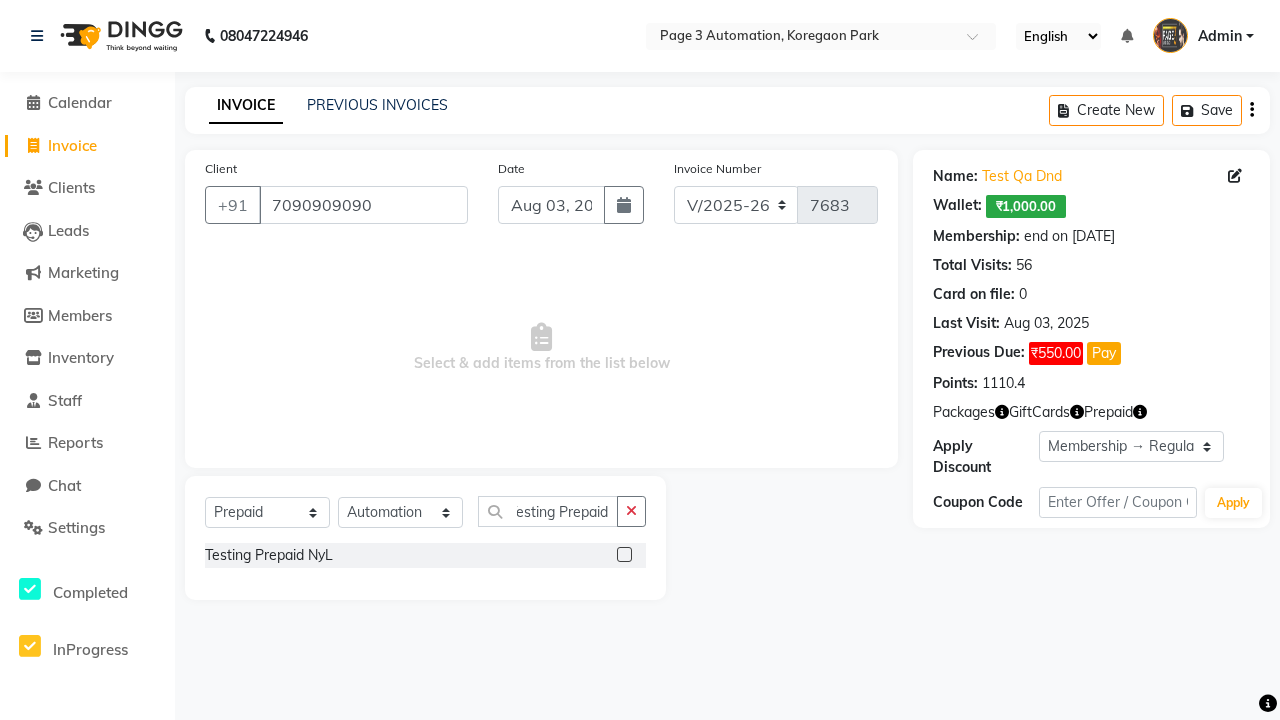 click 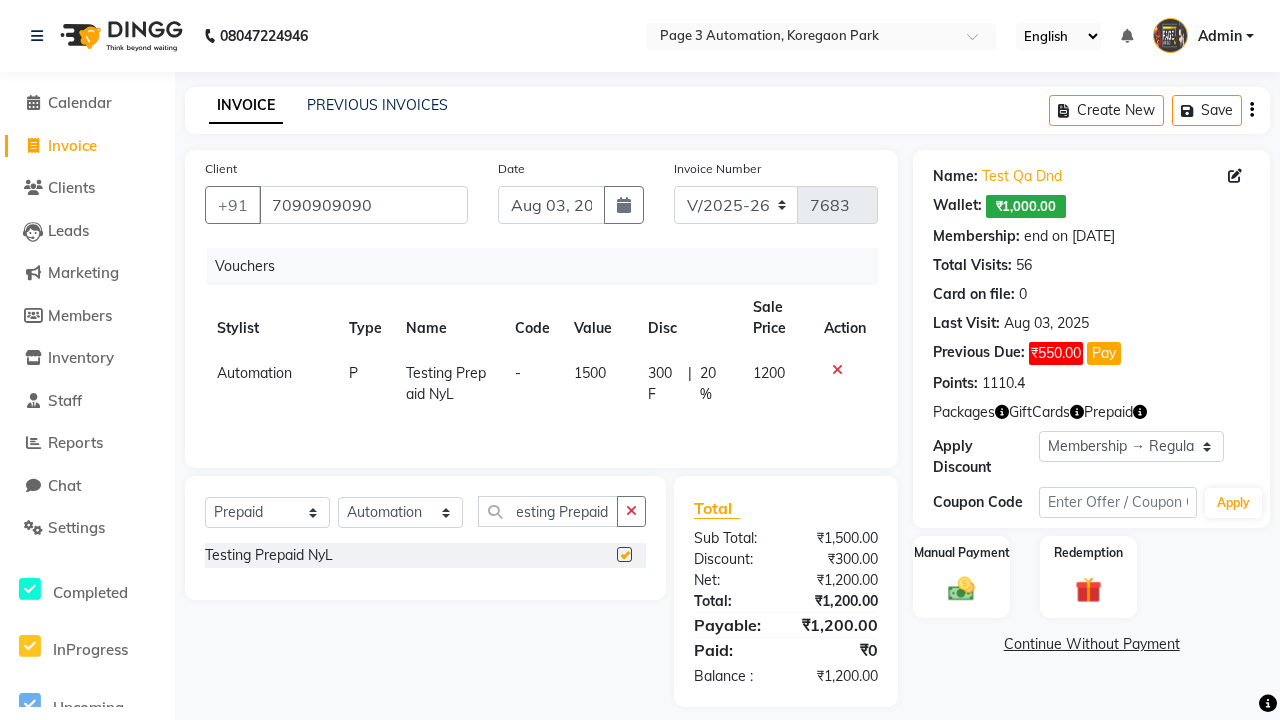 scroll, scrollTop: 0, scrollLeft: 0, axis: both 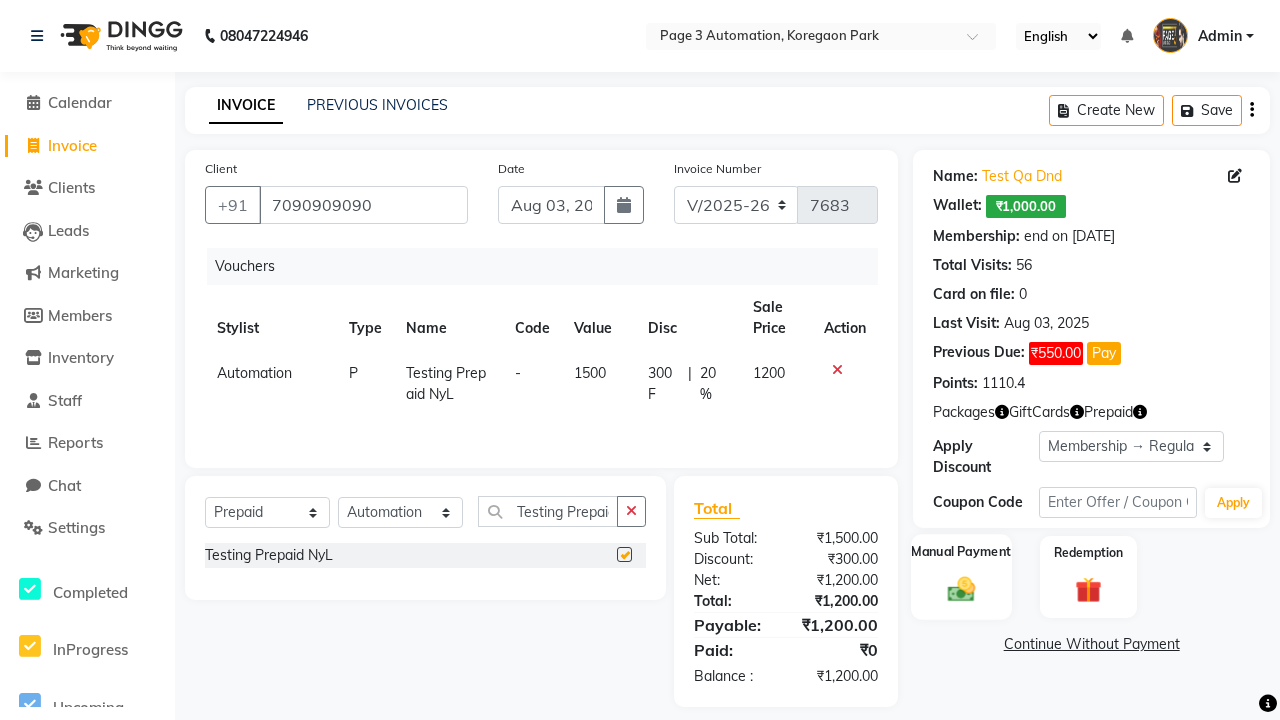 click 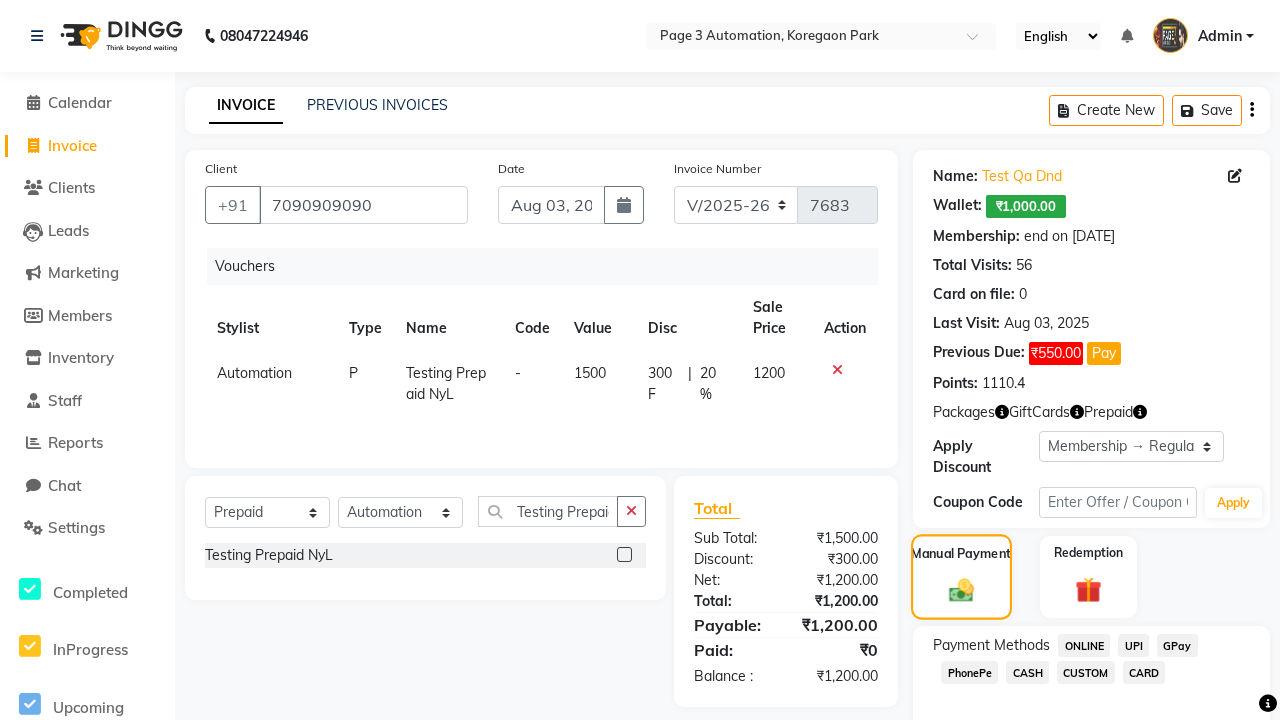 checkbox on "false" 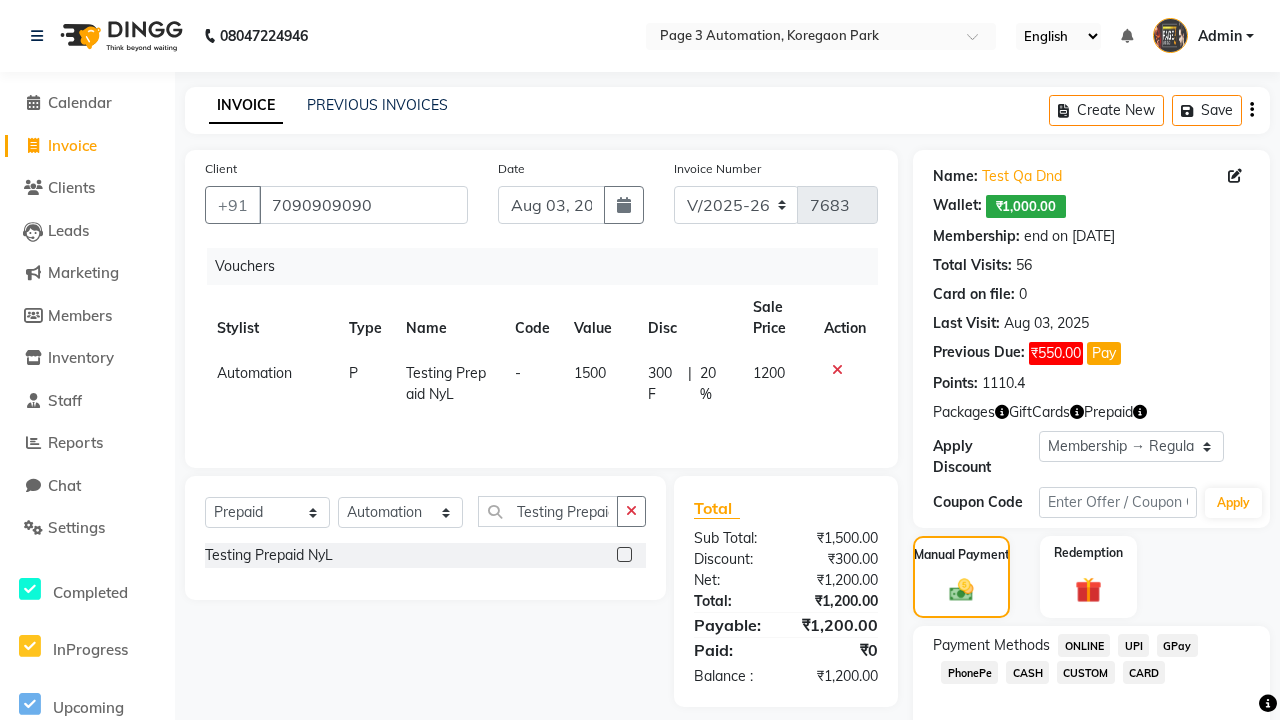 click on "ONLINE" 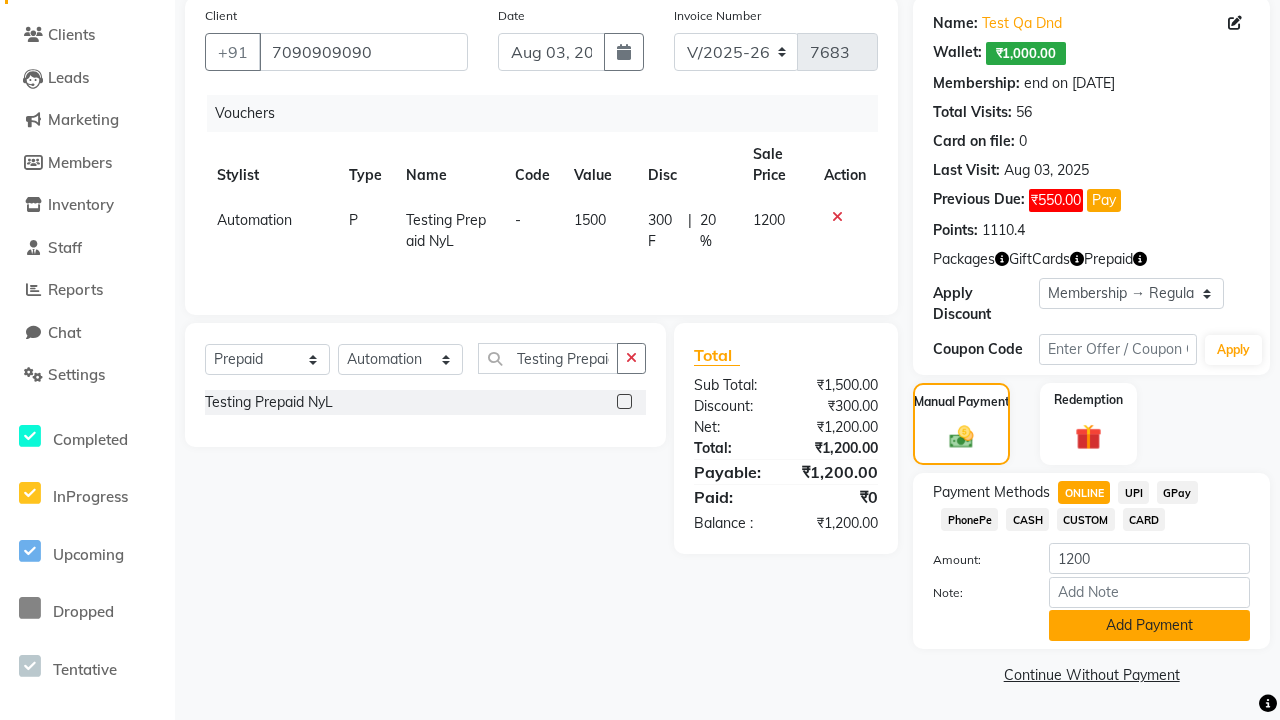 click on "Add Payment" 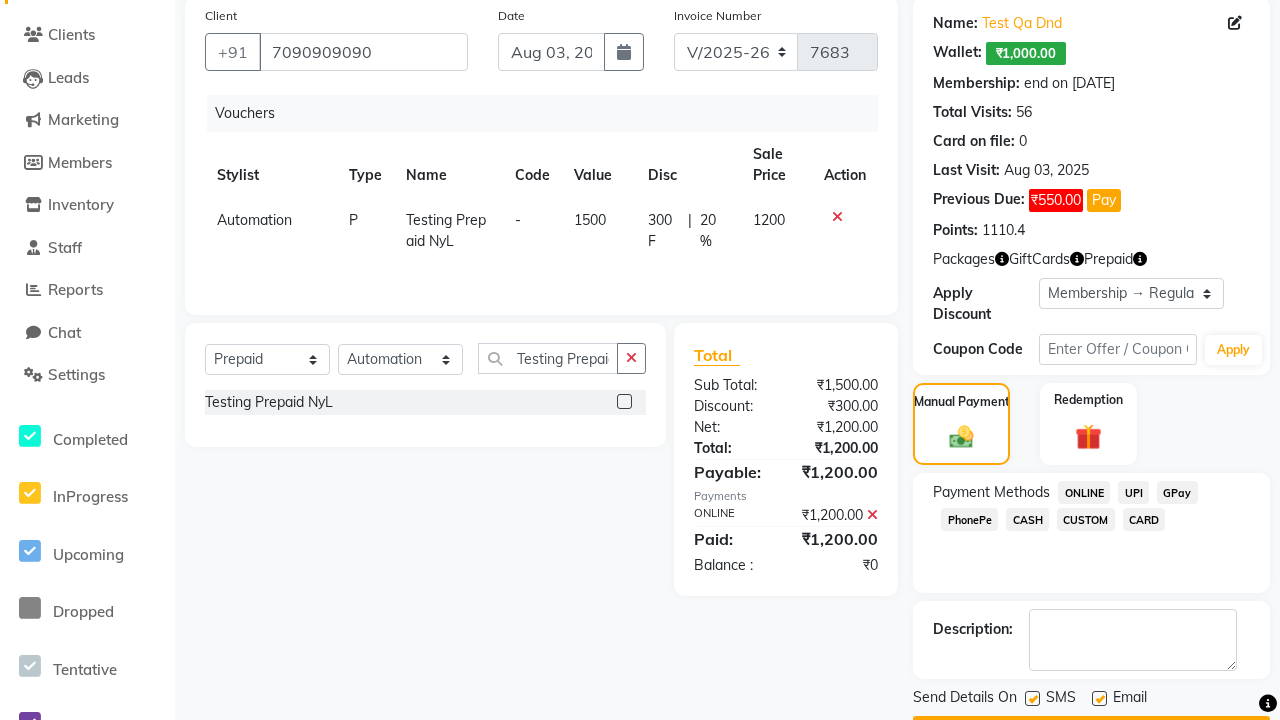 click 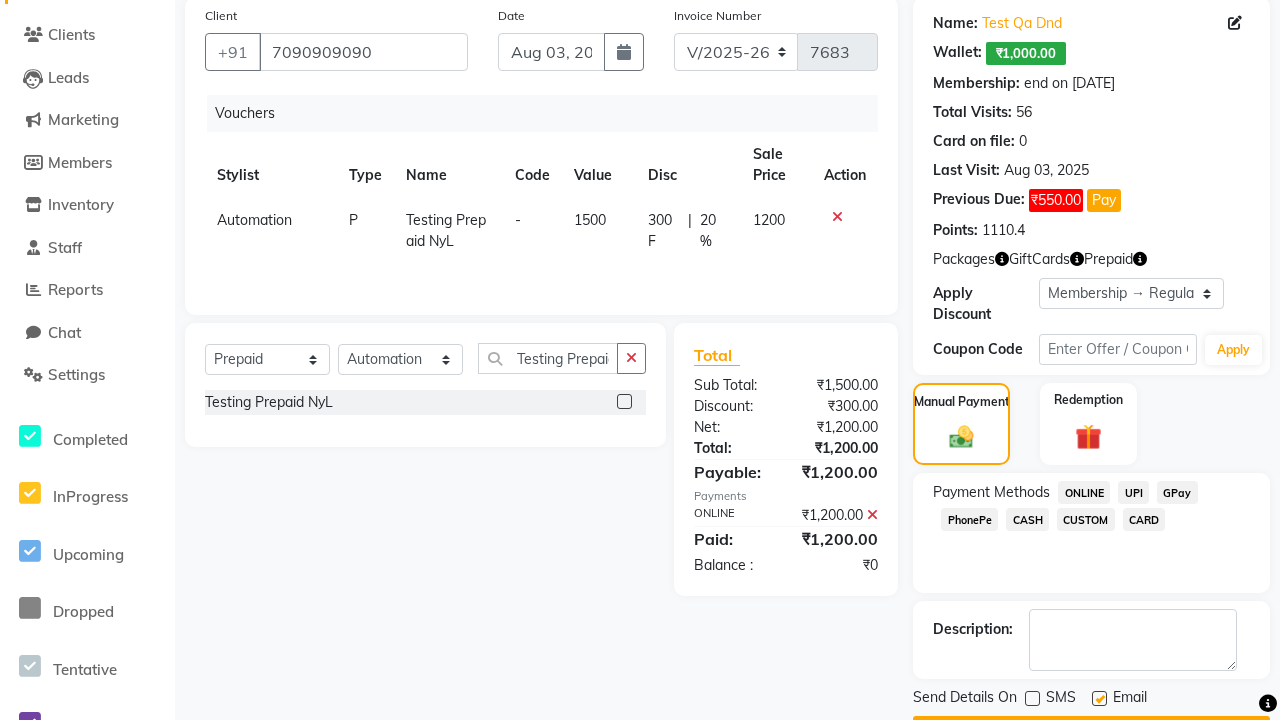 click 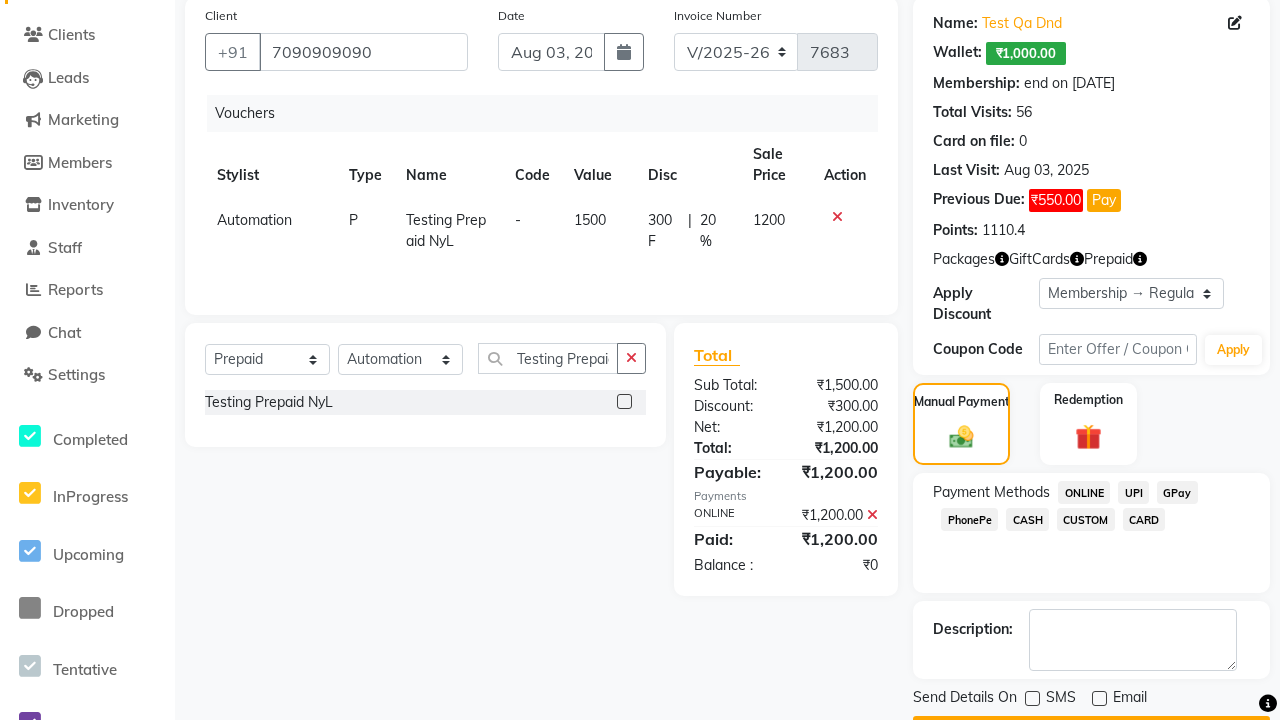 click on "Checkout" 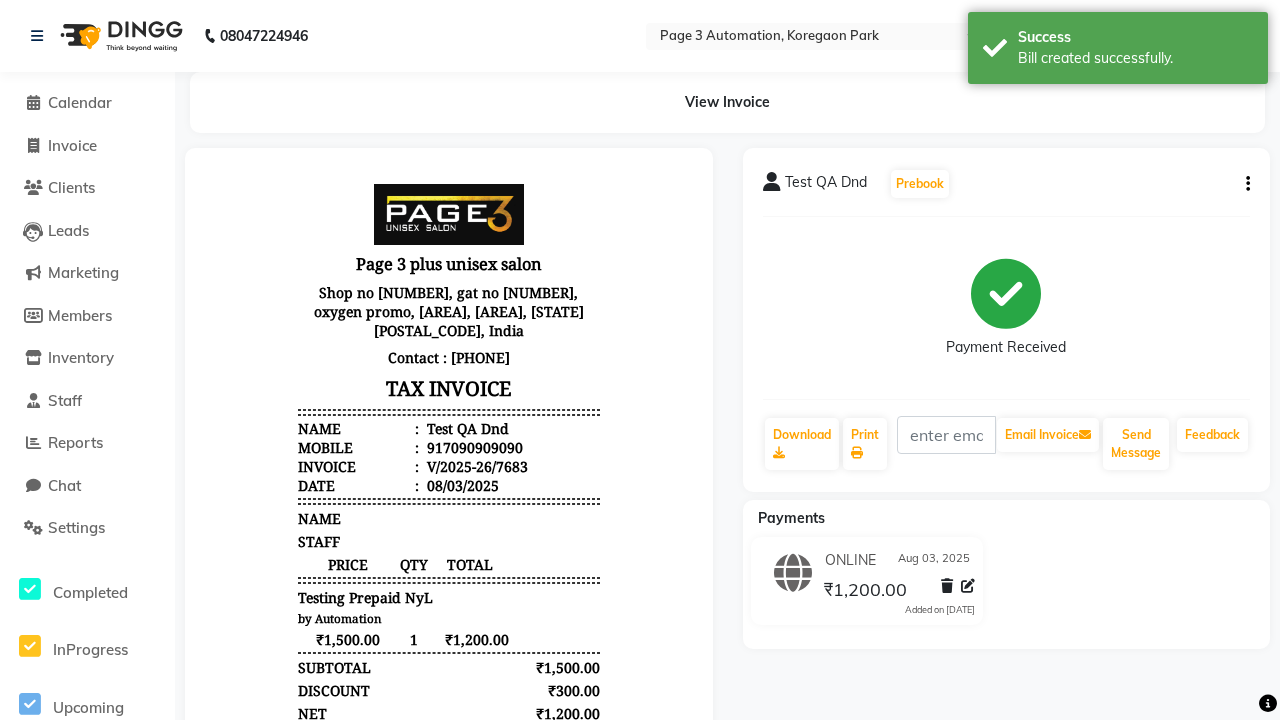 scroll, scrollTop: 0, scrollLeft: 0, axis: both 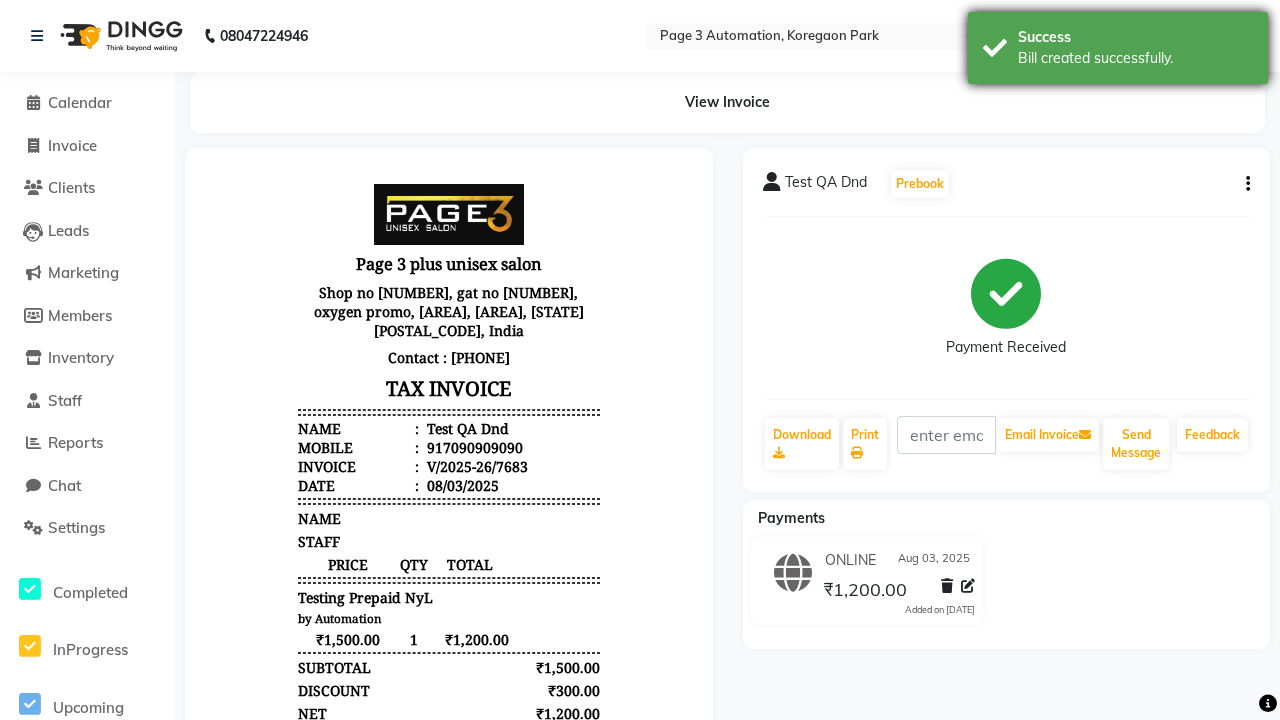 click on "Bill created successfully." at bounding box center [1135, 58] 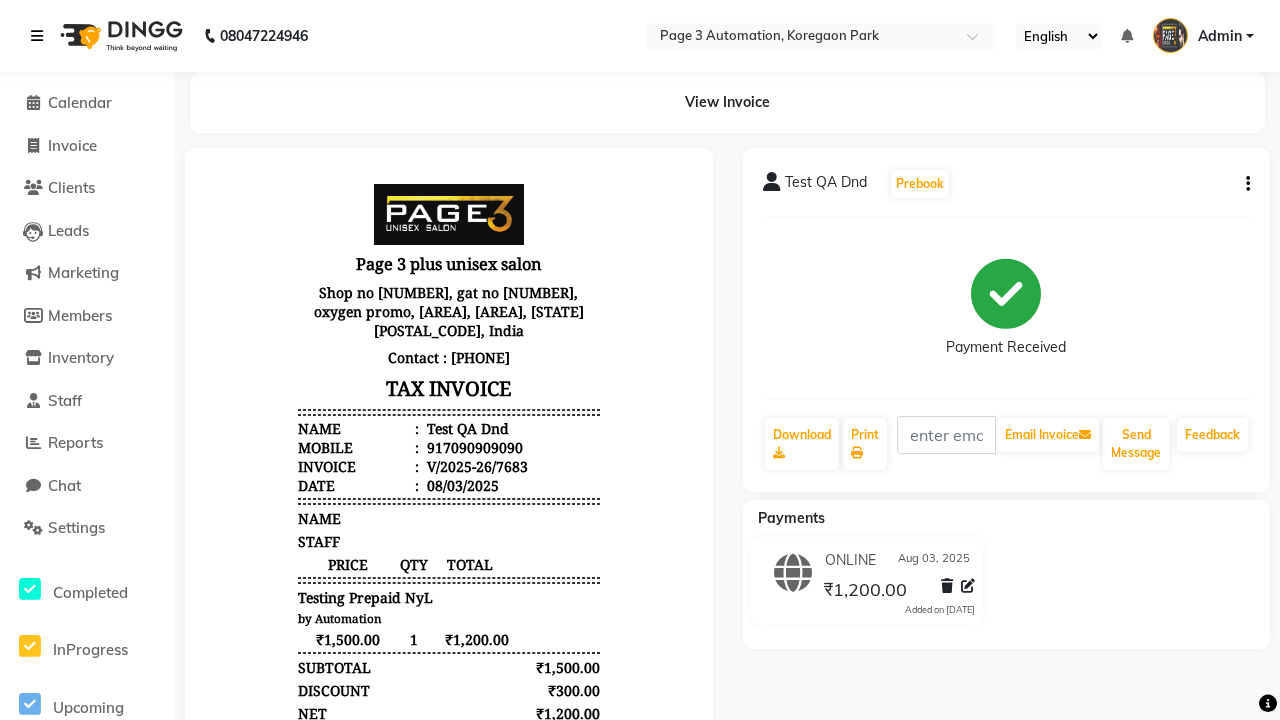 click at bounding box center (37, 36) 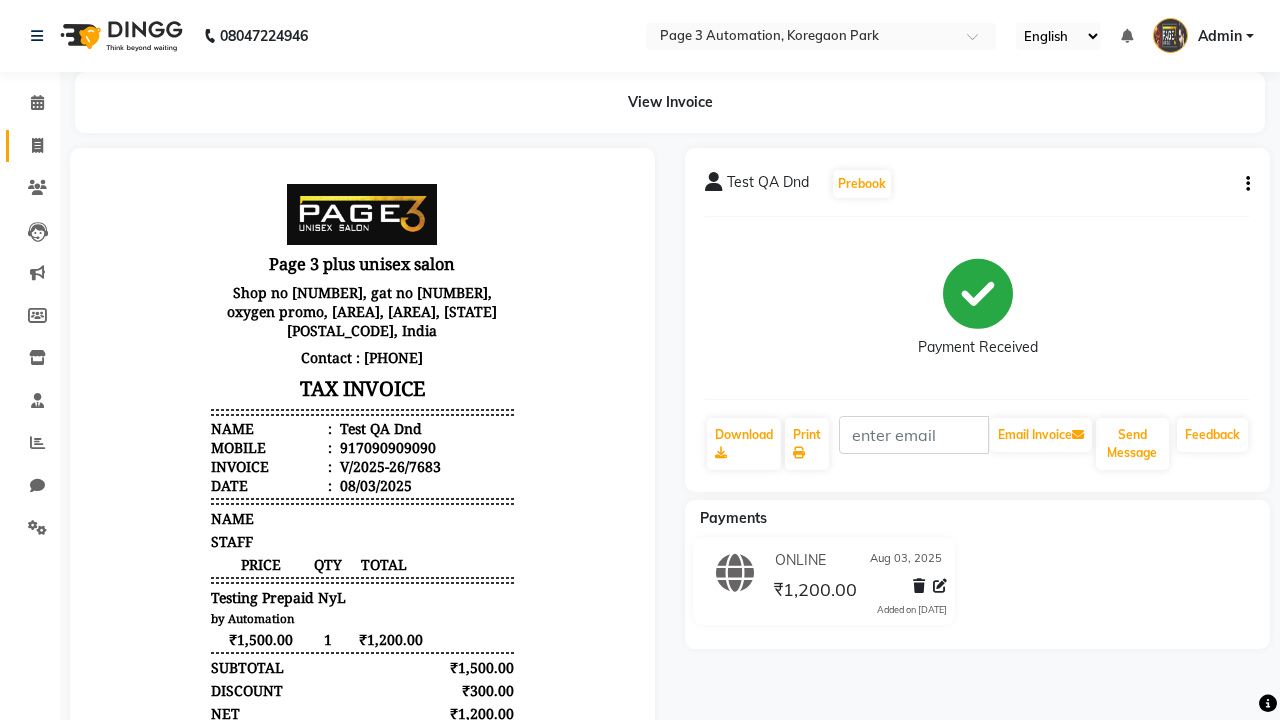 click 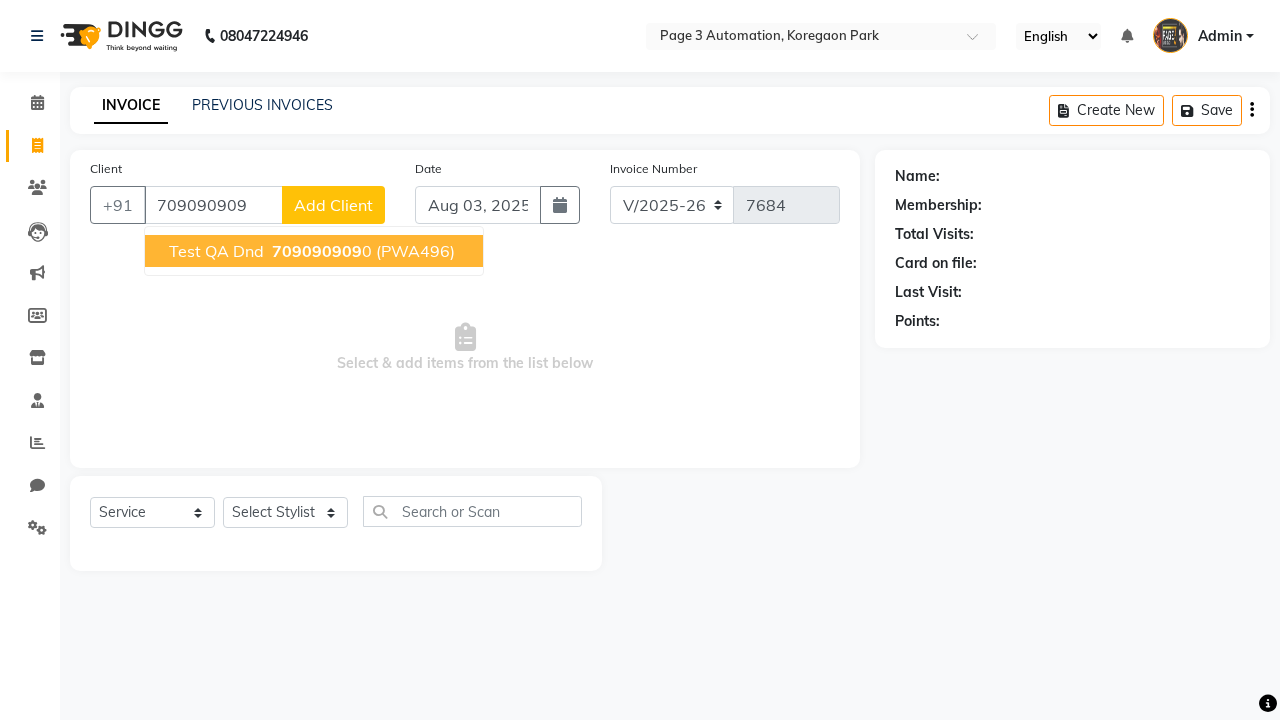 click on "709090909" at bounding box center (317, 251) 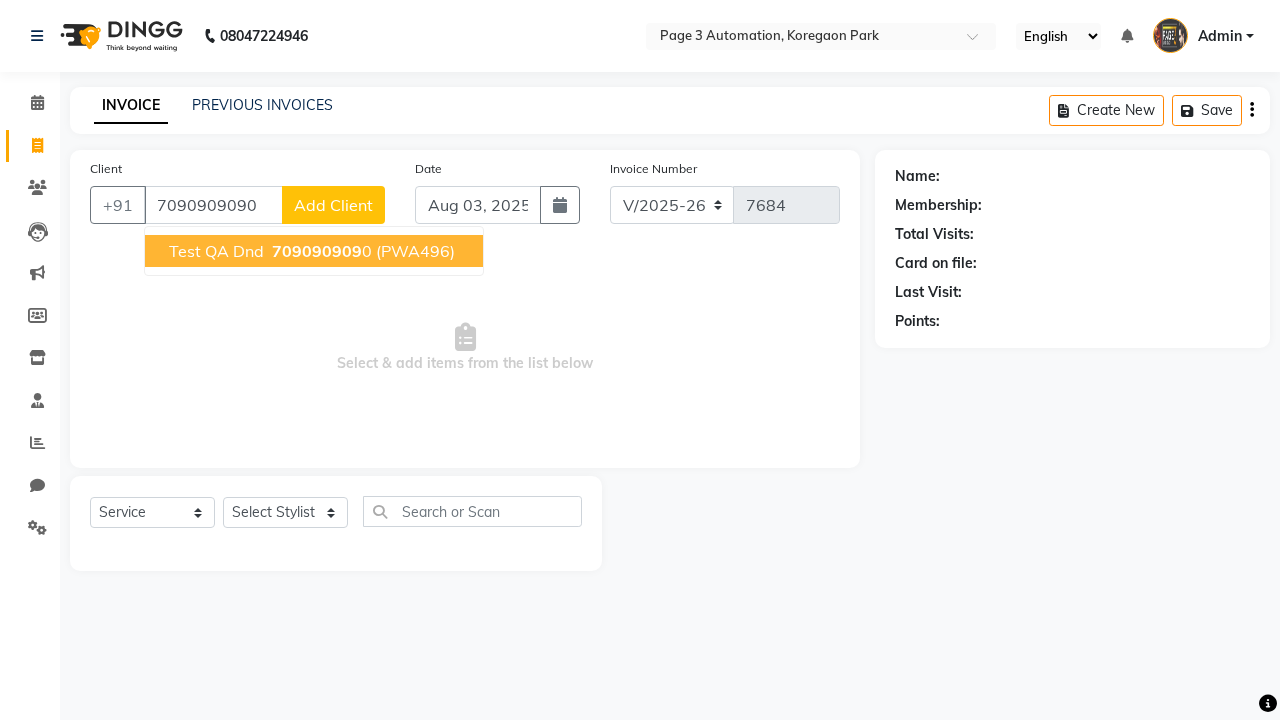 type on "7090909090" 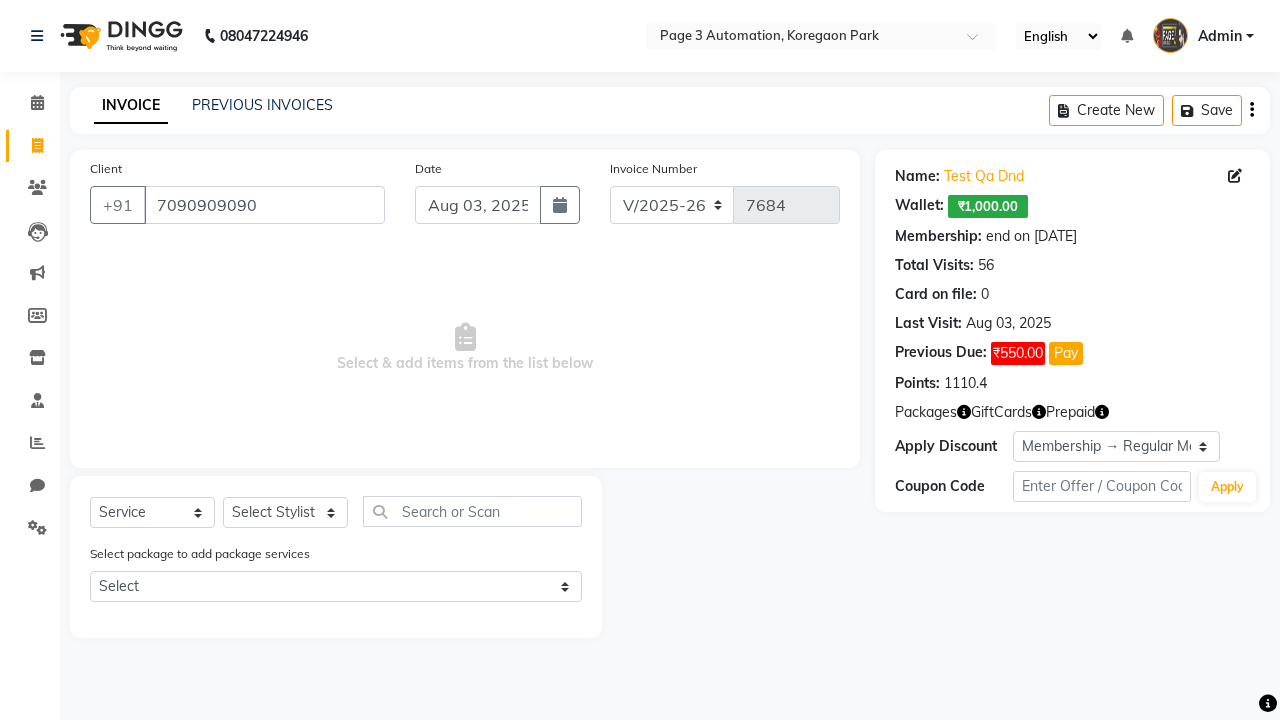 select on "0:" 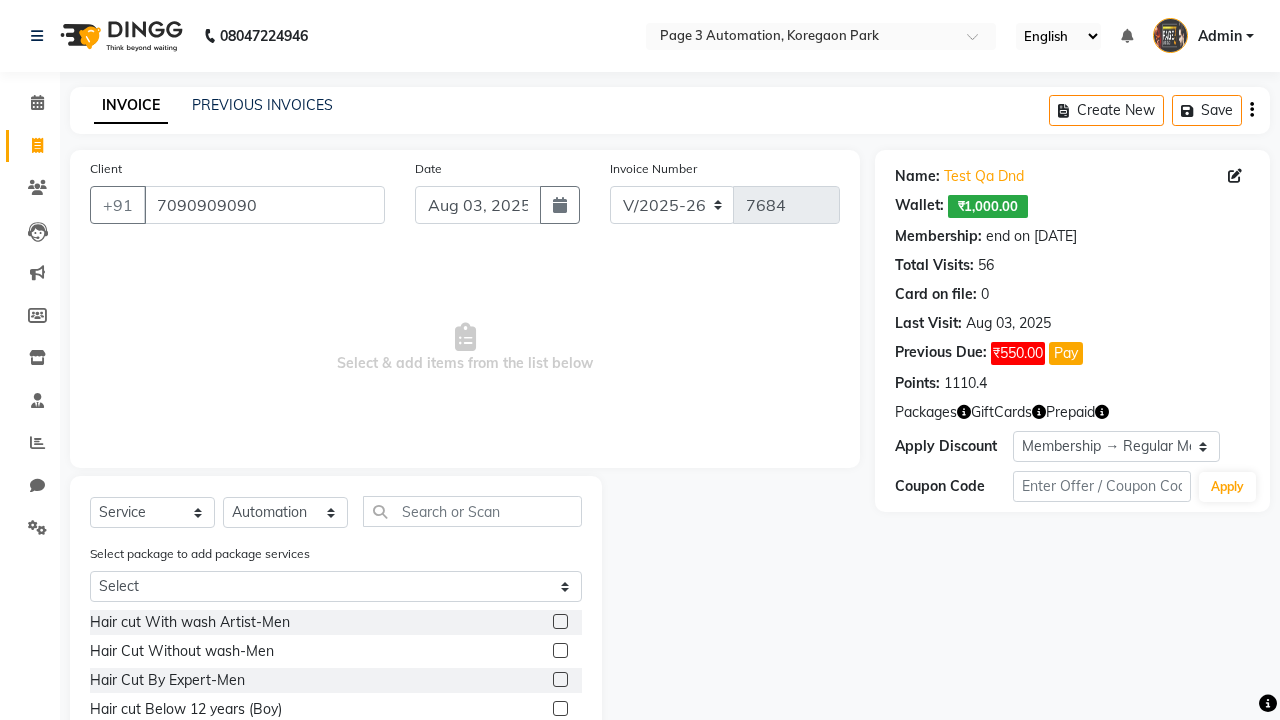 click 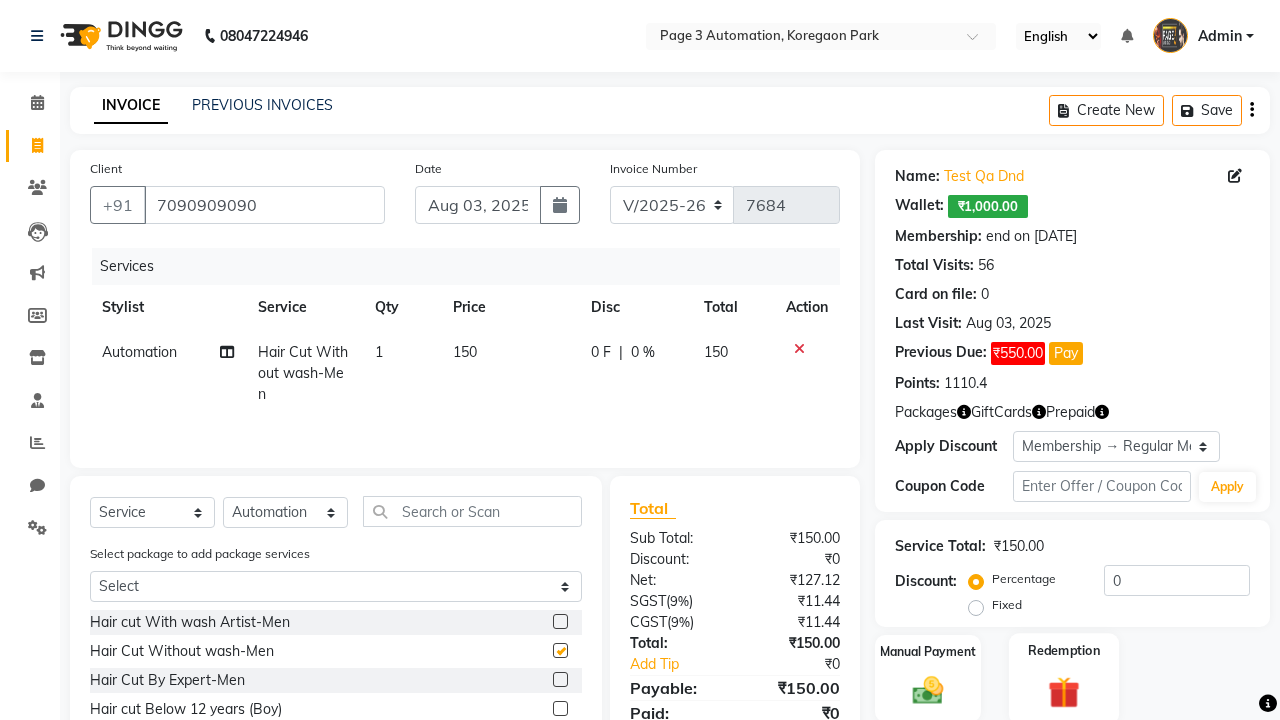 click 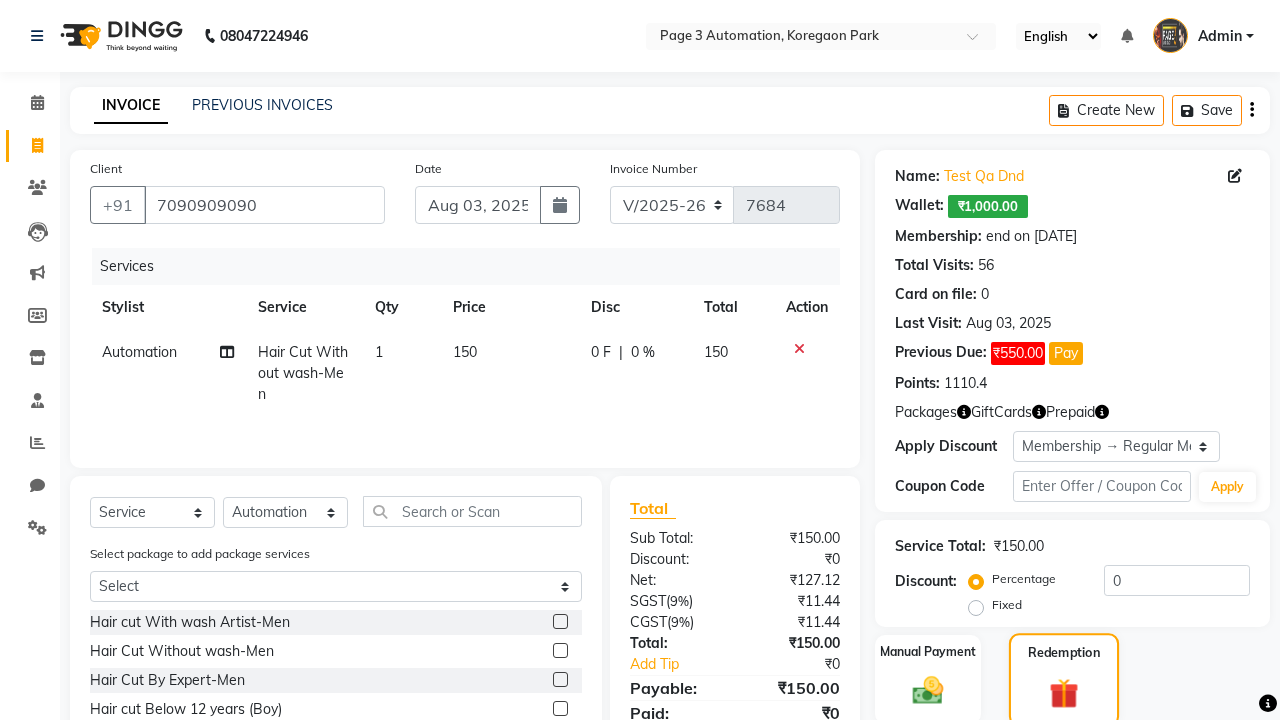 checkbox on "false" 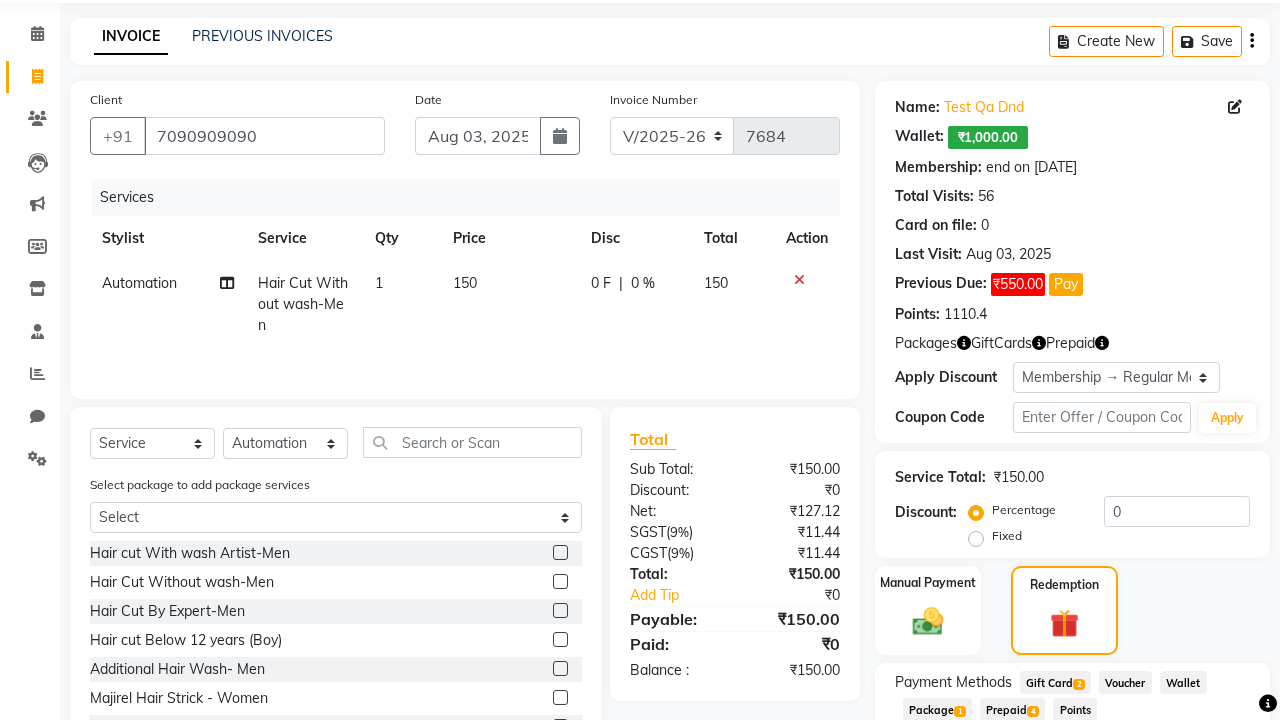 click on "Prepaid  4" 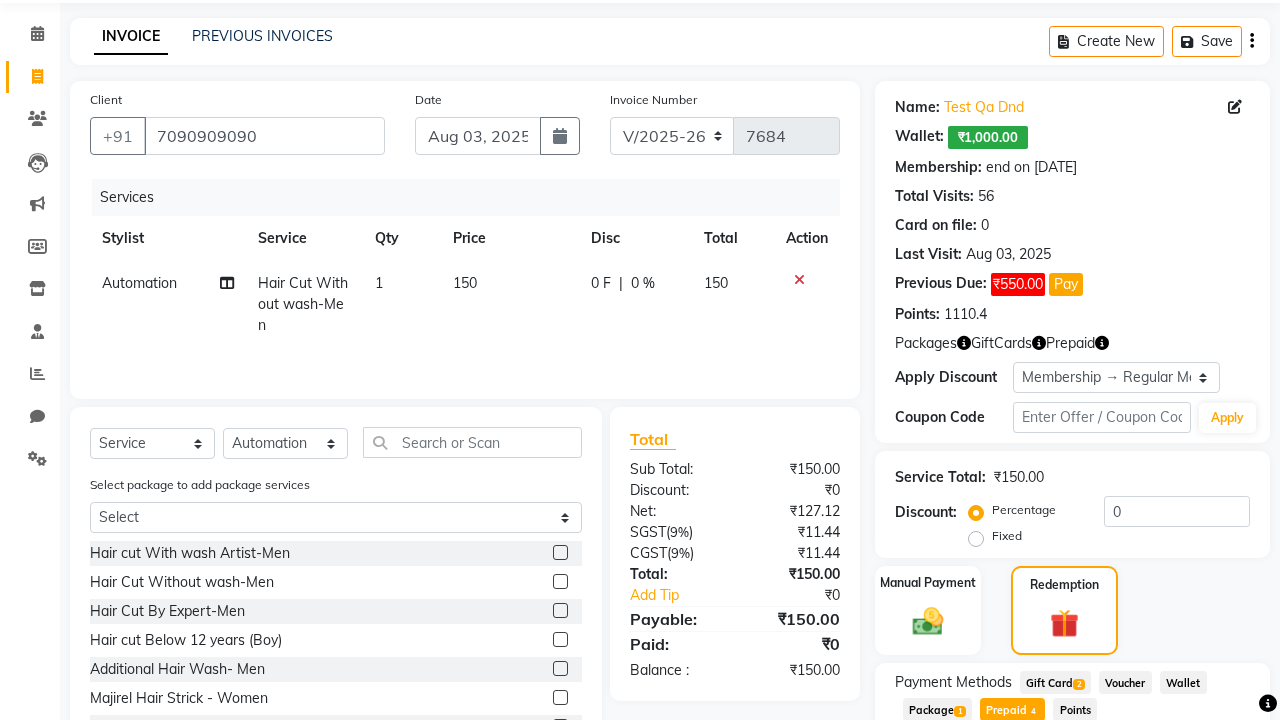 scroll, scrollTop: 0, scrollLeft: 5, axis: horizontal 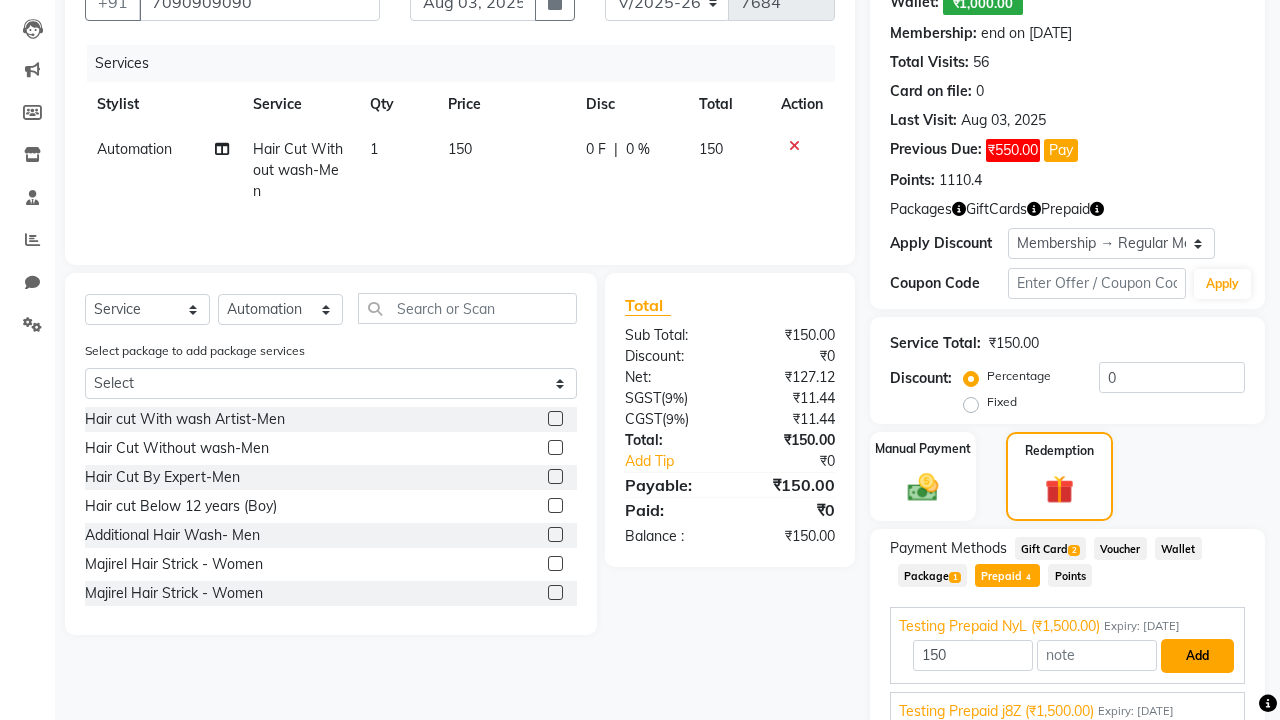 click on "Add" at bounding box center (1197, 656) 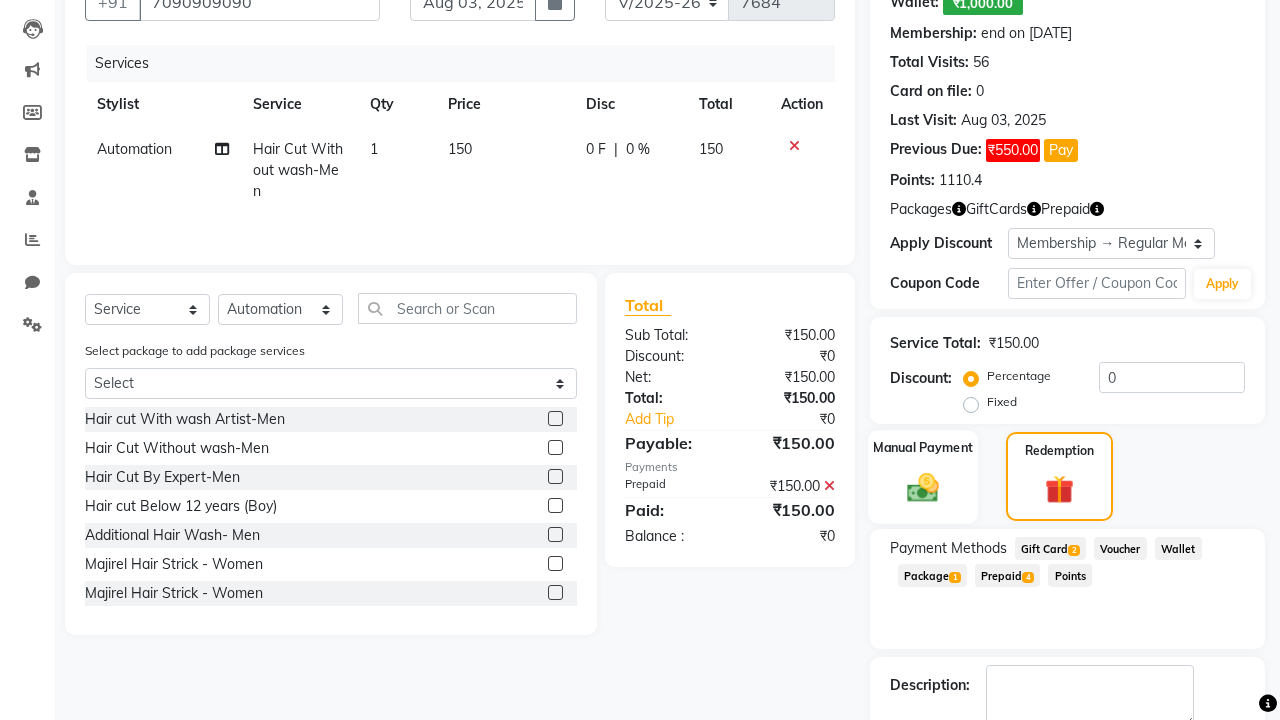 click 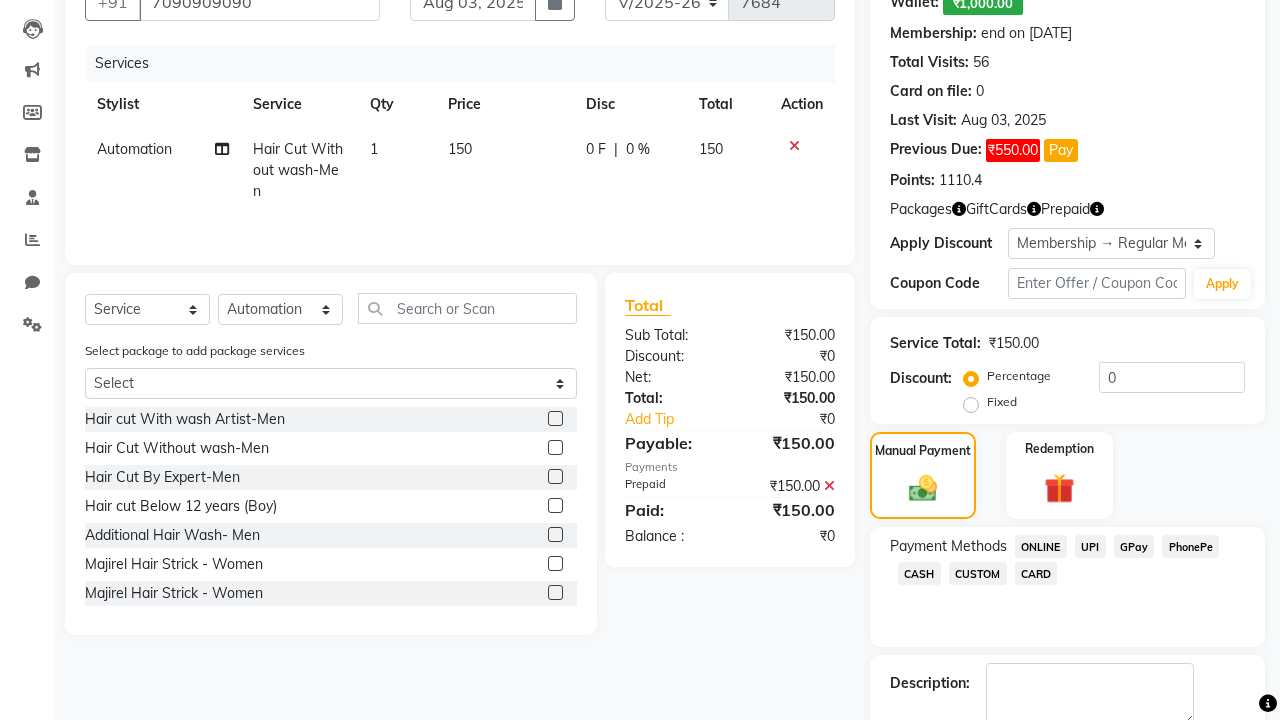 click on "ONLINE" 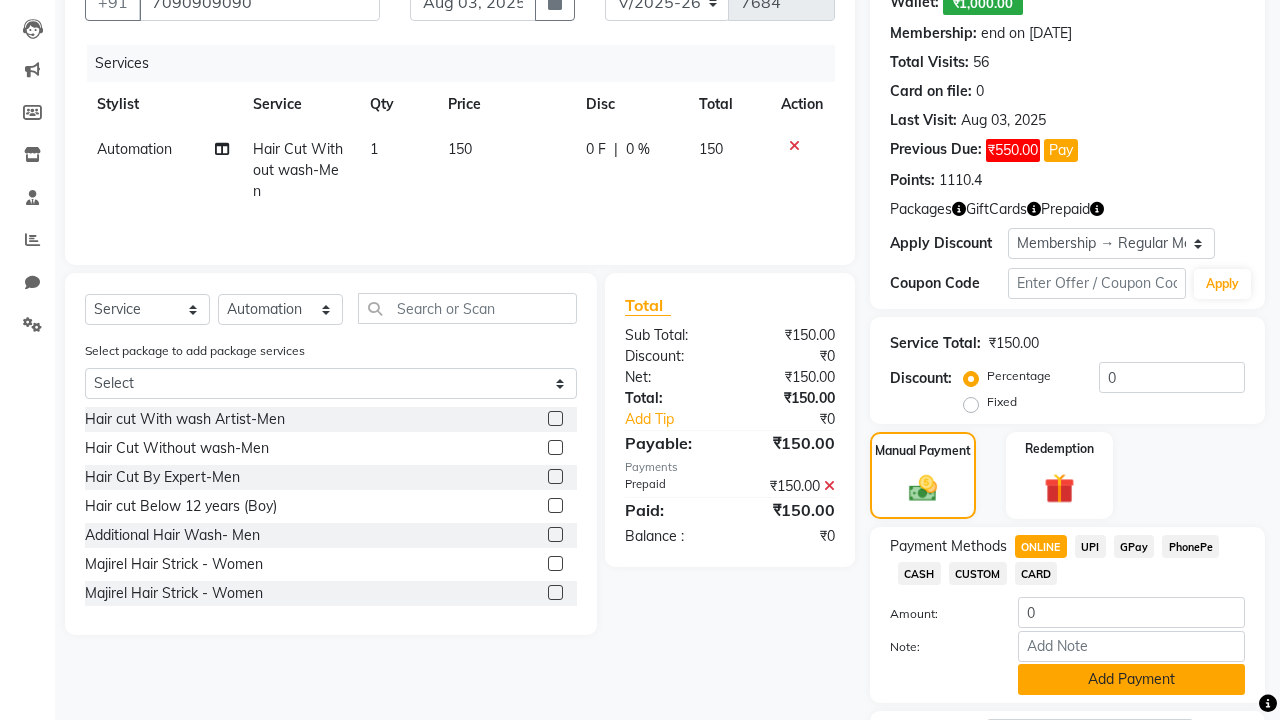 click on "Add Payment" 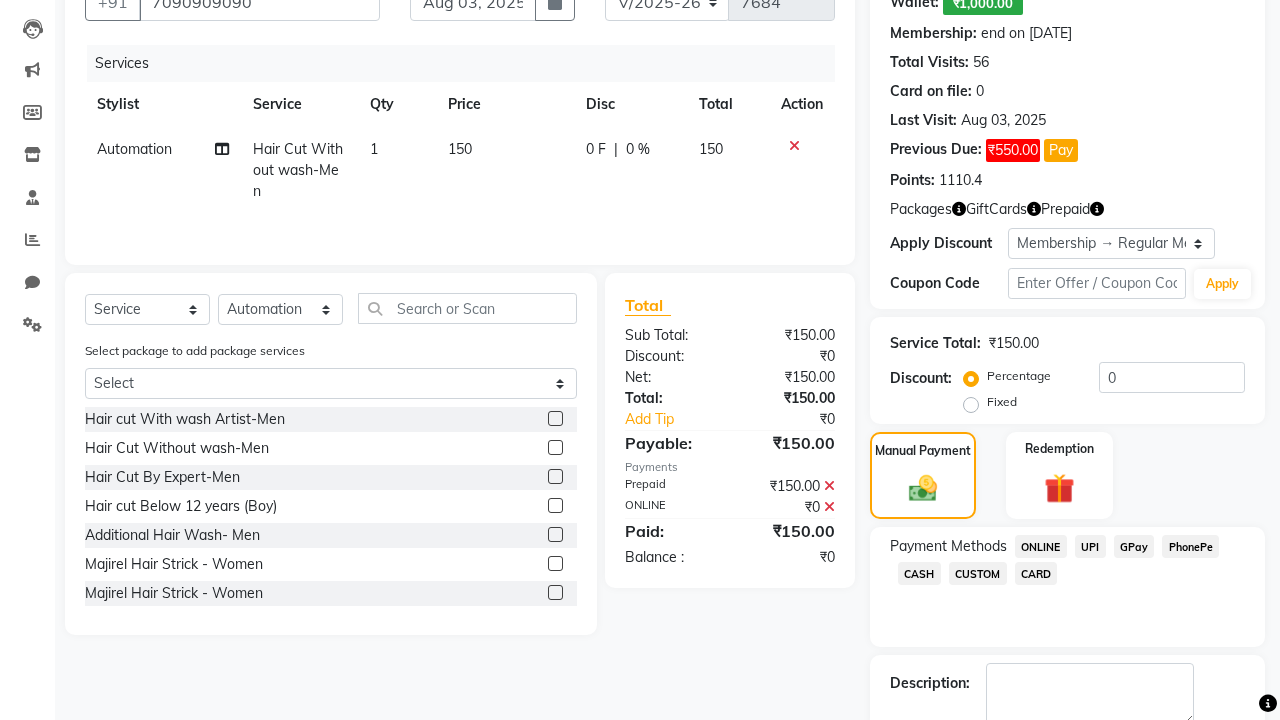 click 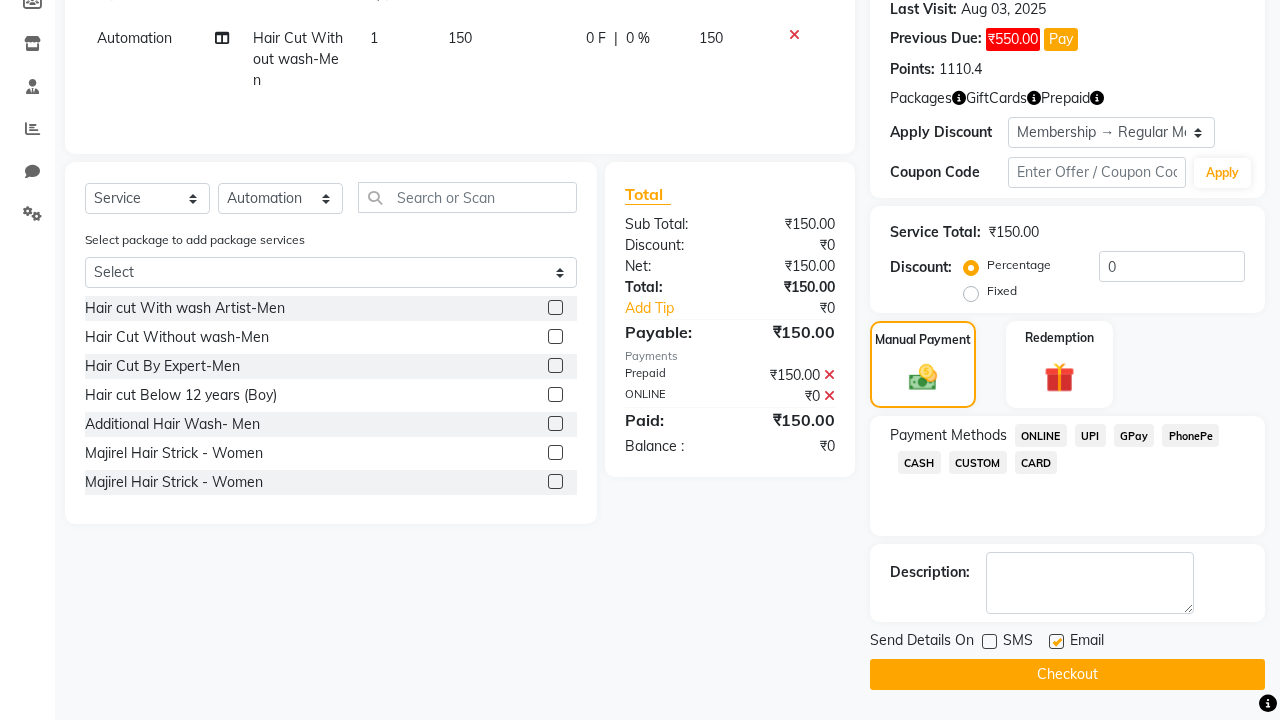 click 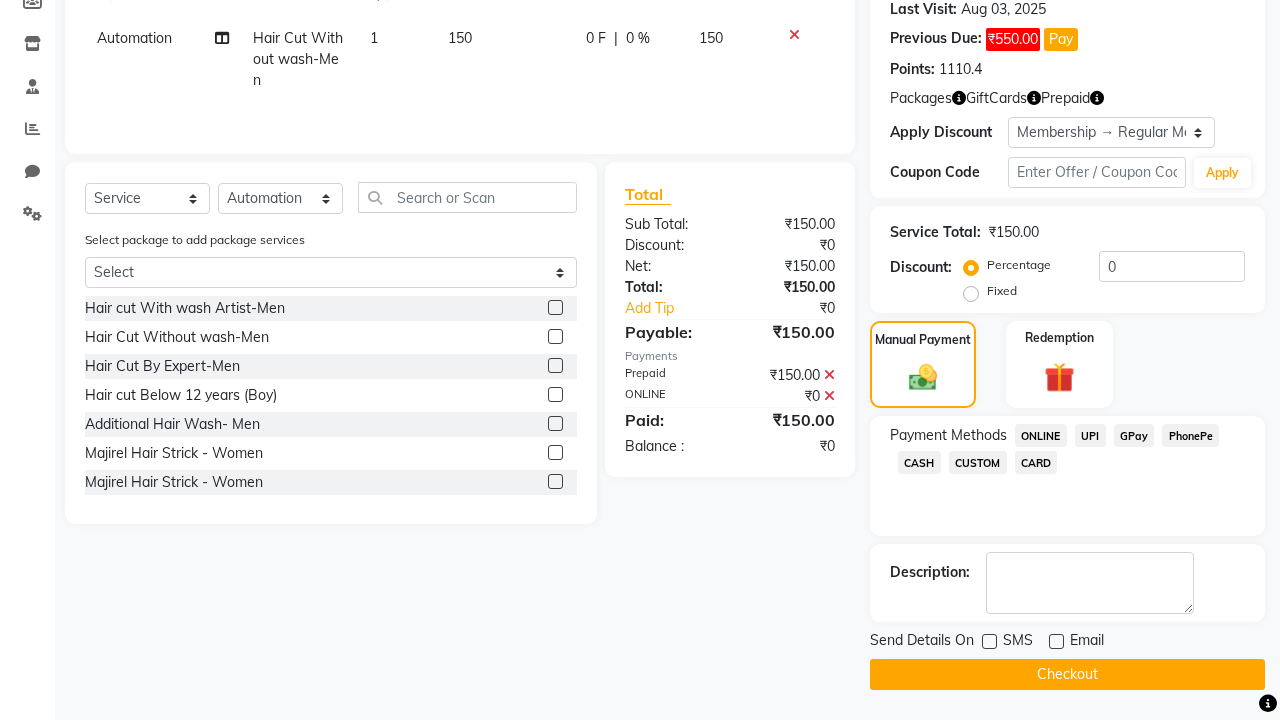 click on "Checkout" 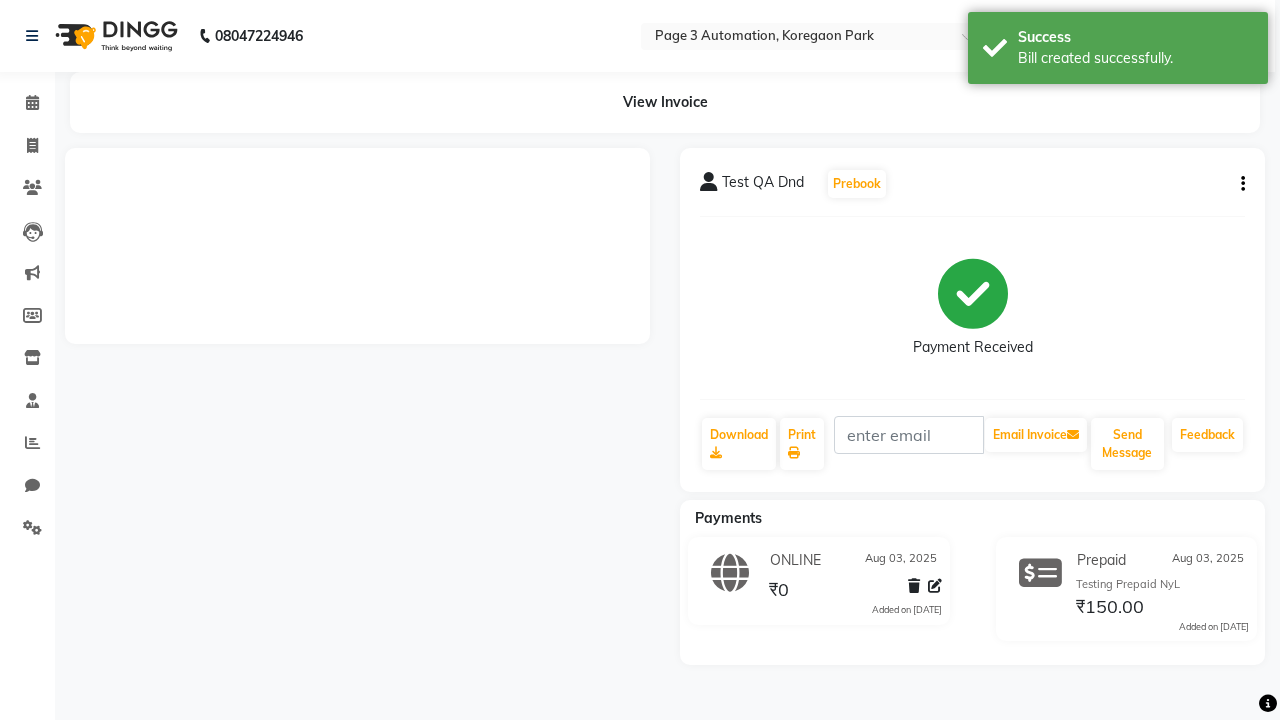 scroll, scrollTop: 0, scrollLeft: 0, axis: both 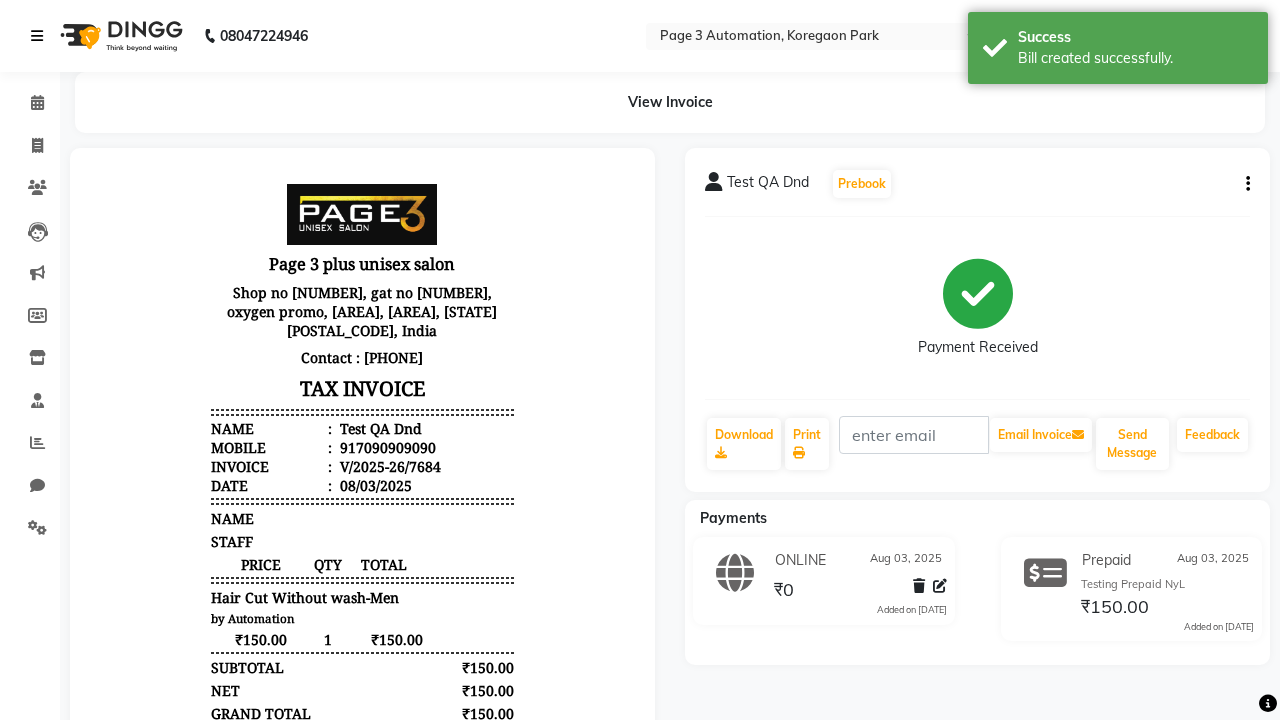 click on "Bill created successfully." at bounding box center (1135, 58) 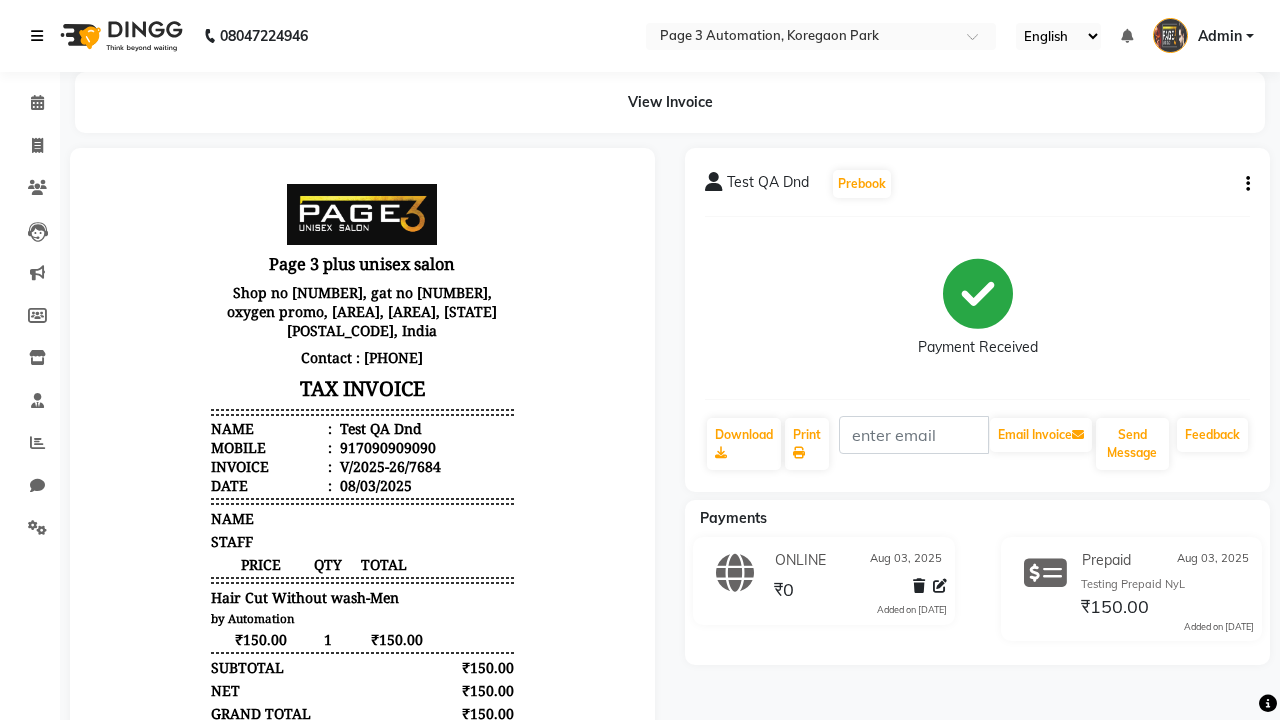 click at bounding box center [37, 36] 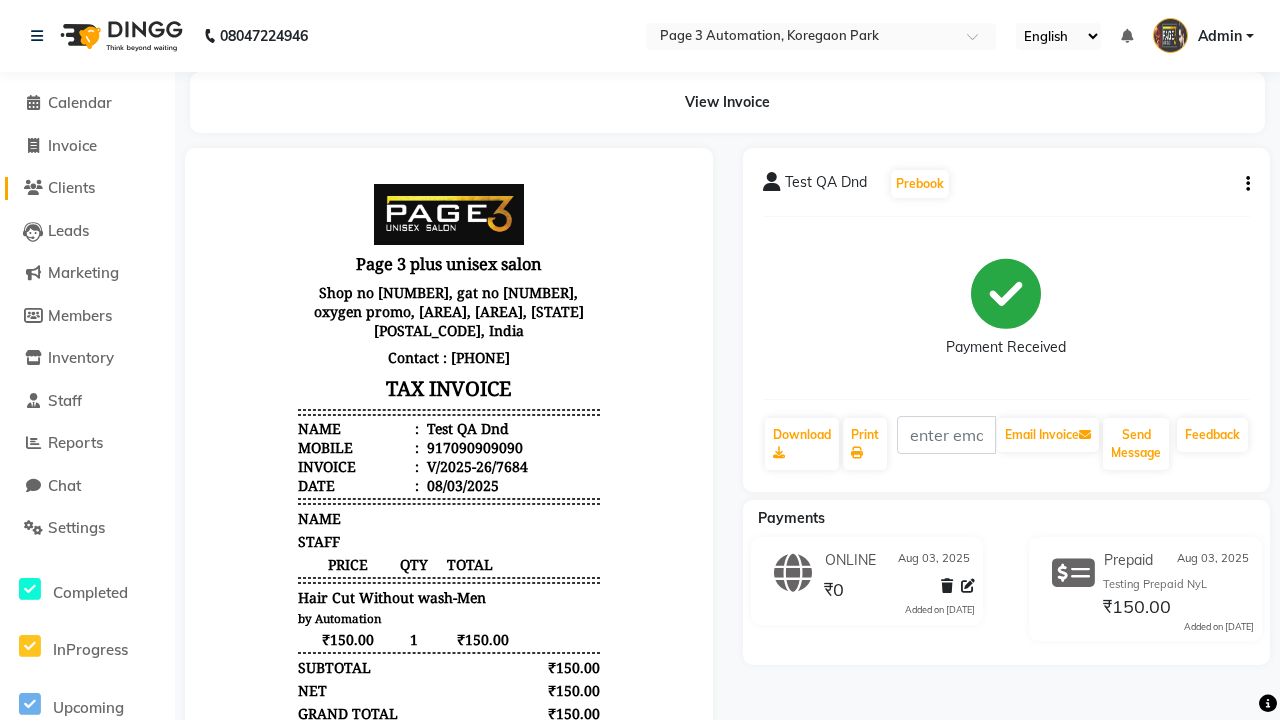 click on "Clients" 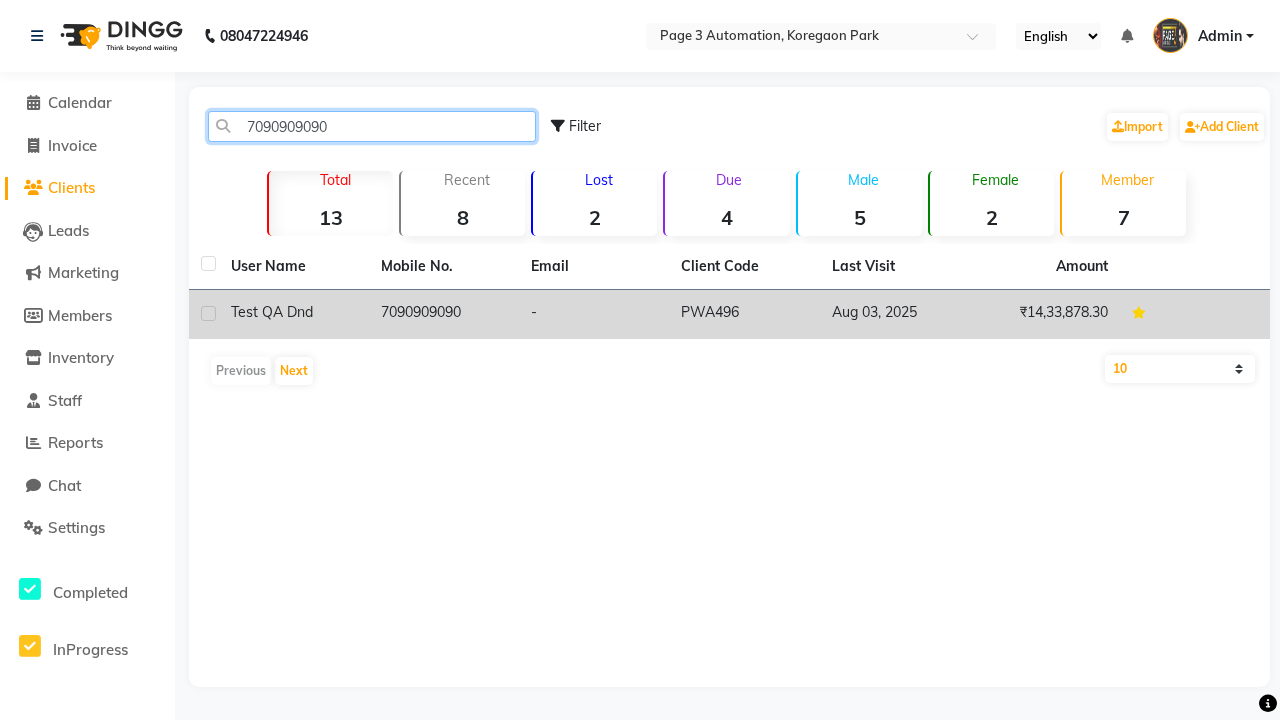 type on "7090909090" 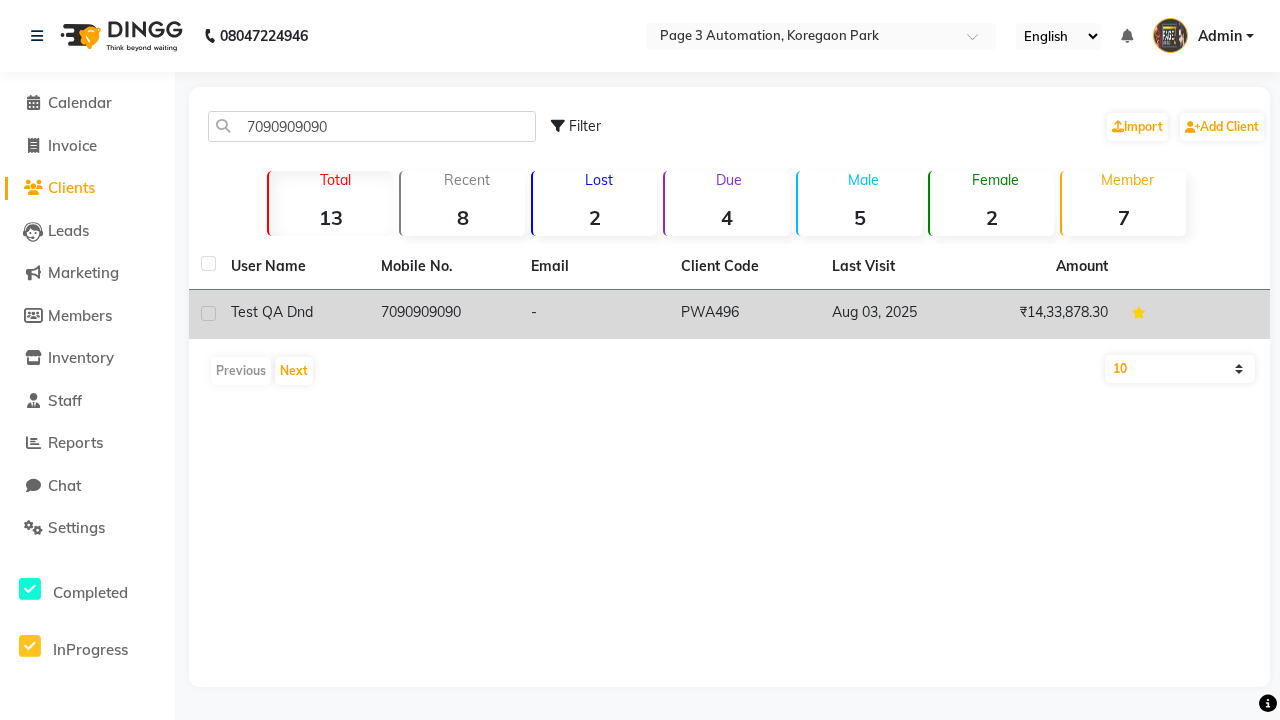 click on "7090909090" 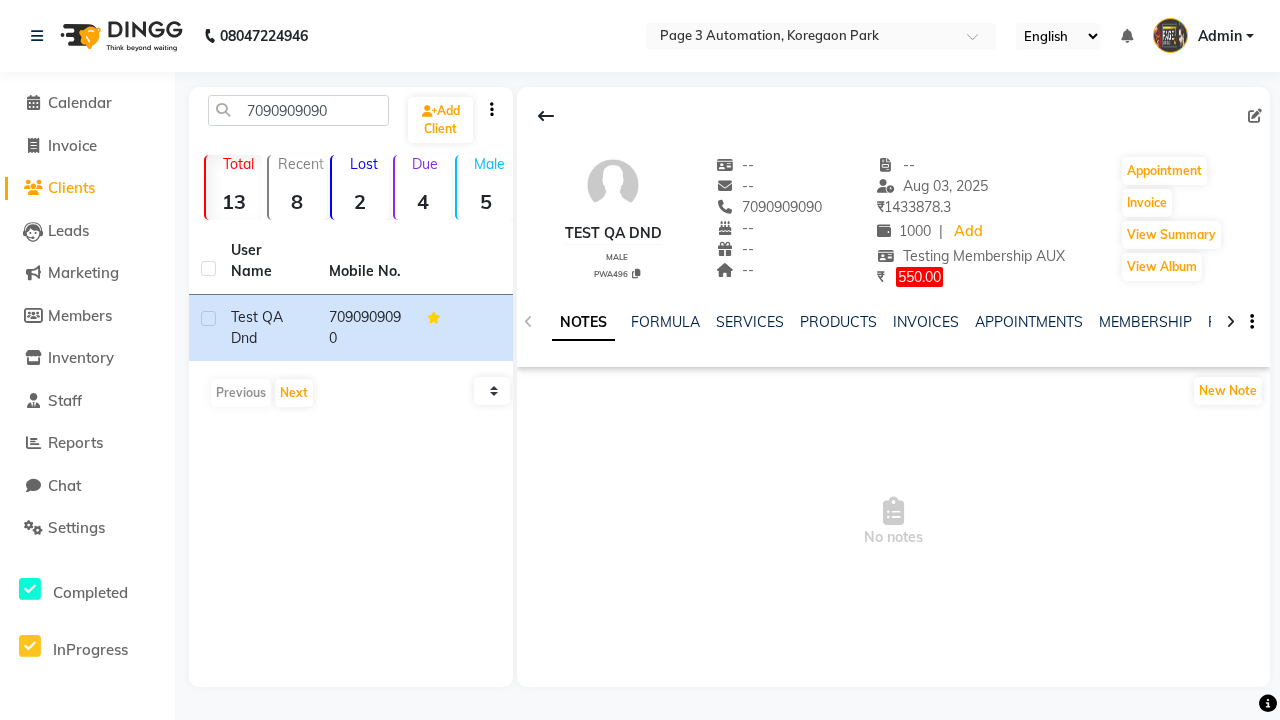 click on "VOUCHERS" 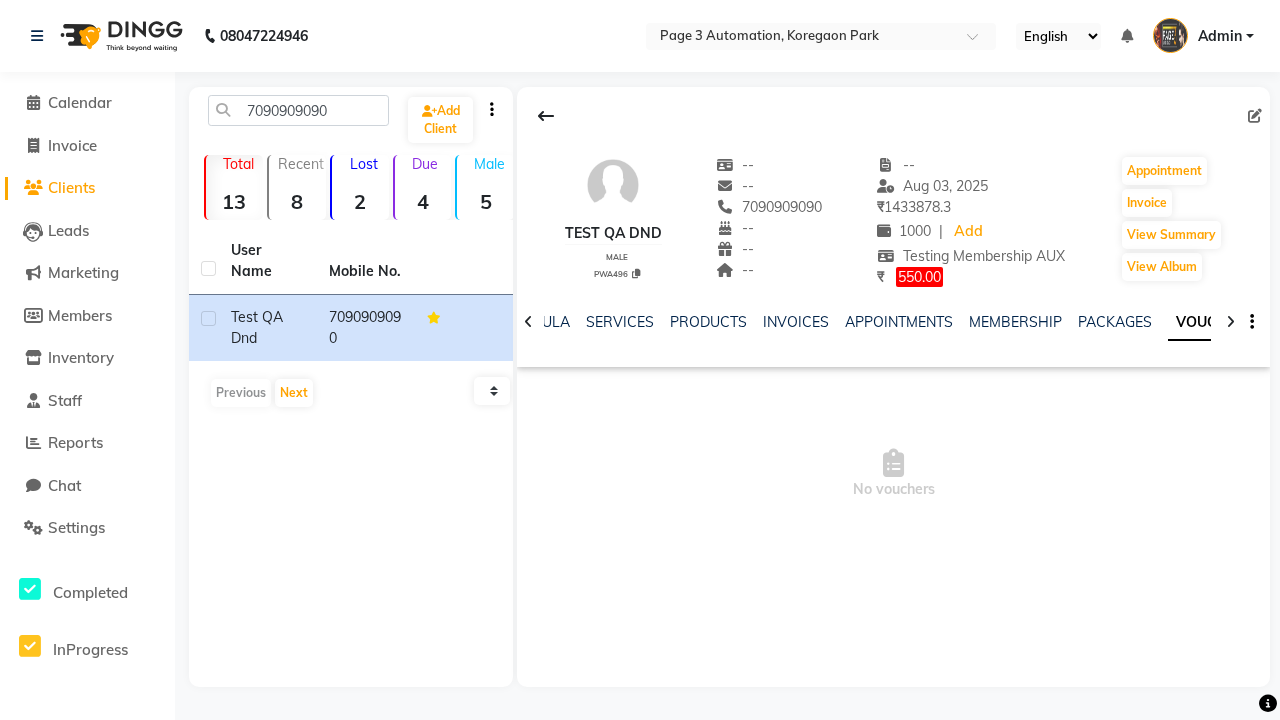 scroll, scrollTop: 0, scrollLeft: 460, axis: horizontal 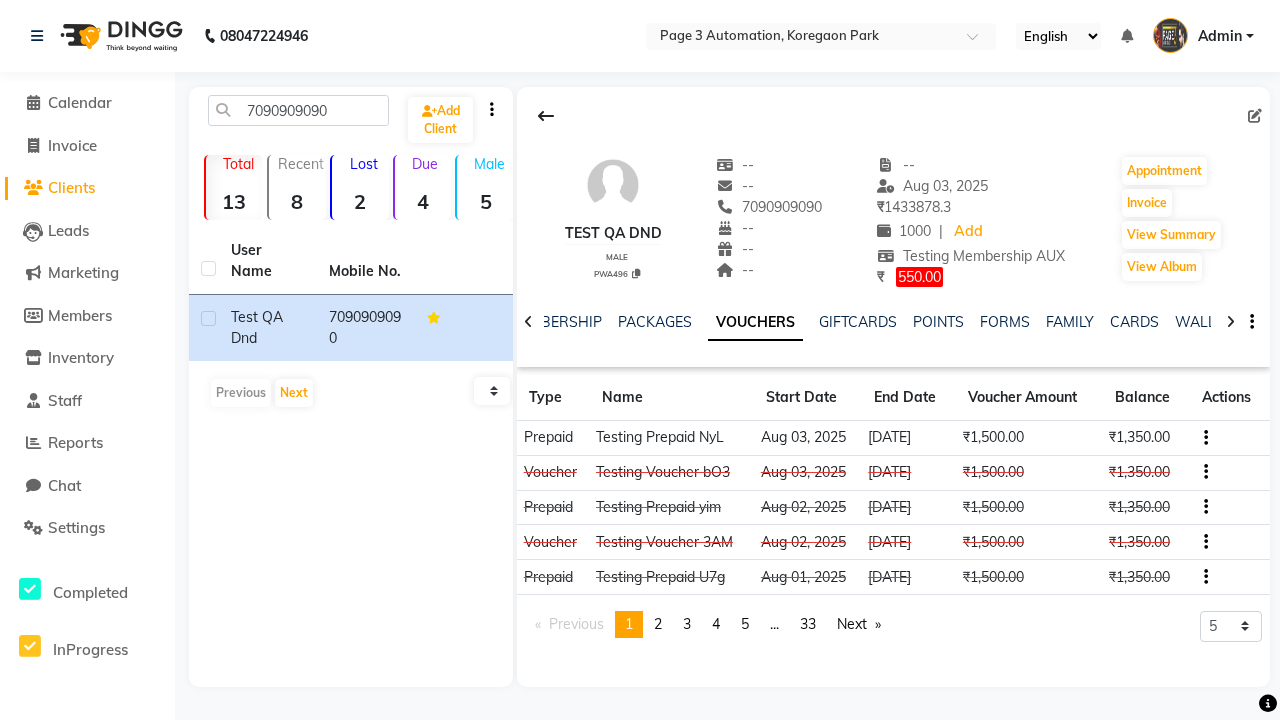 click 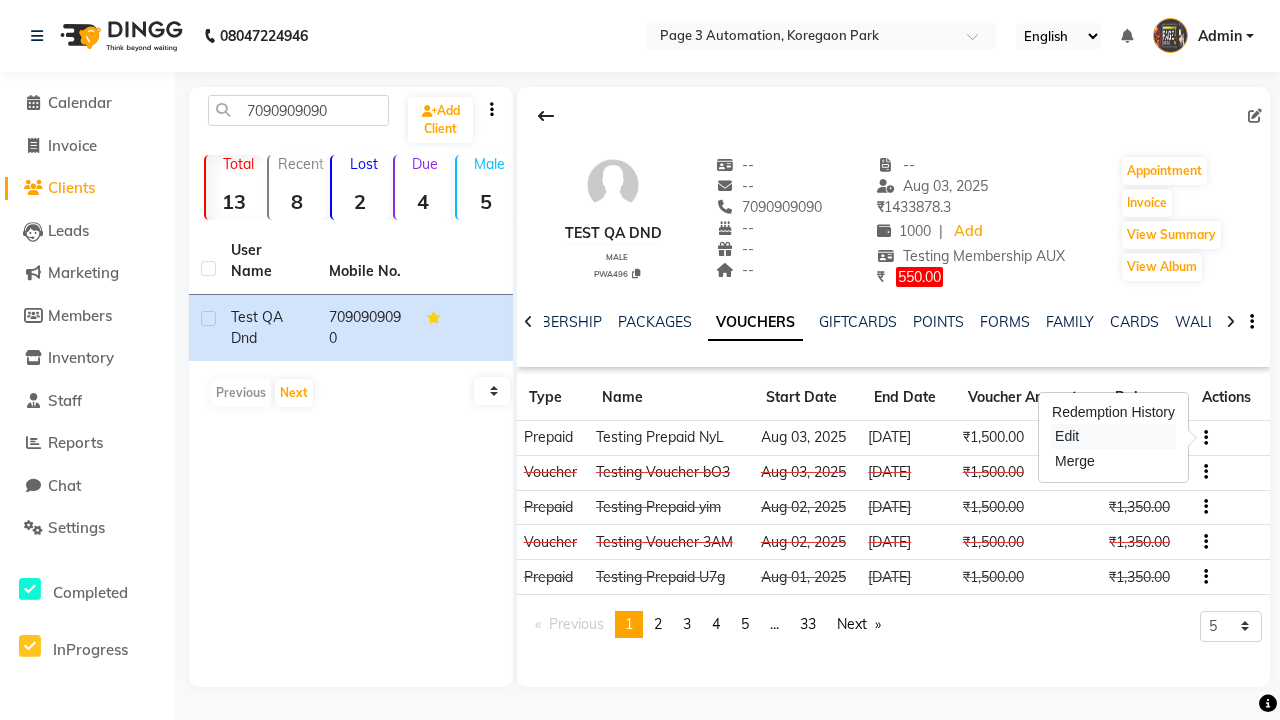 click on "Edit" at bounding box center (1113, 436) 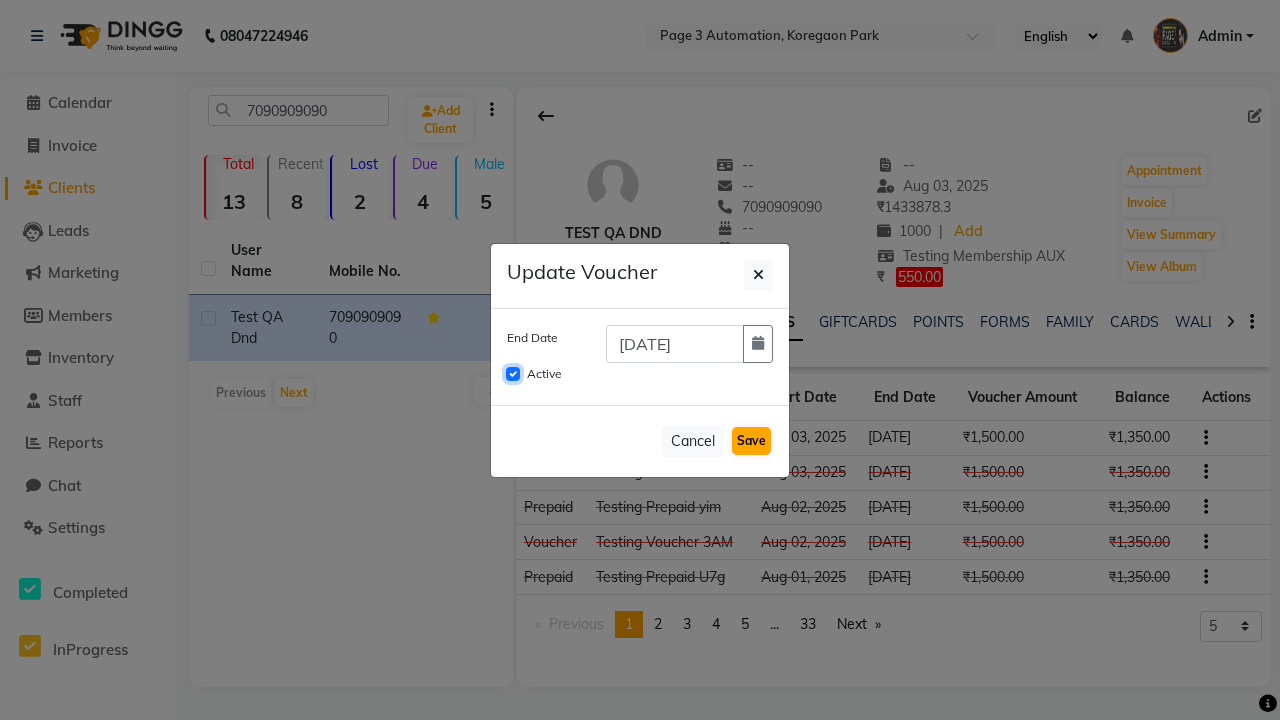 click on "Active" at bounding box center (513, 374) 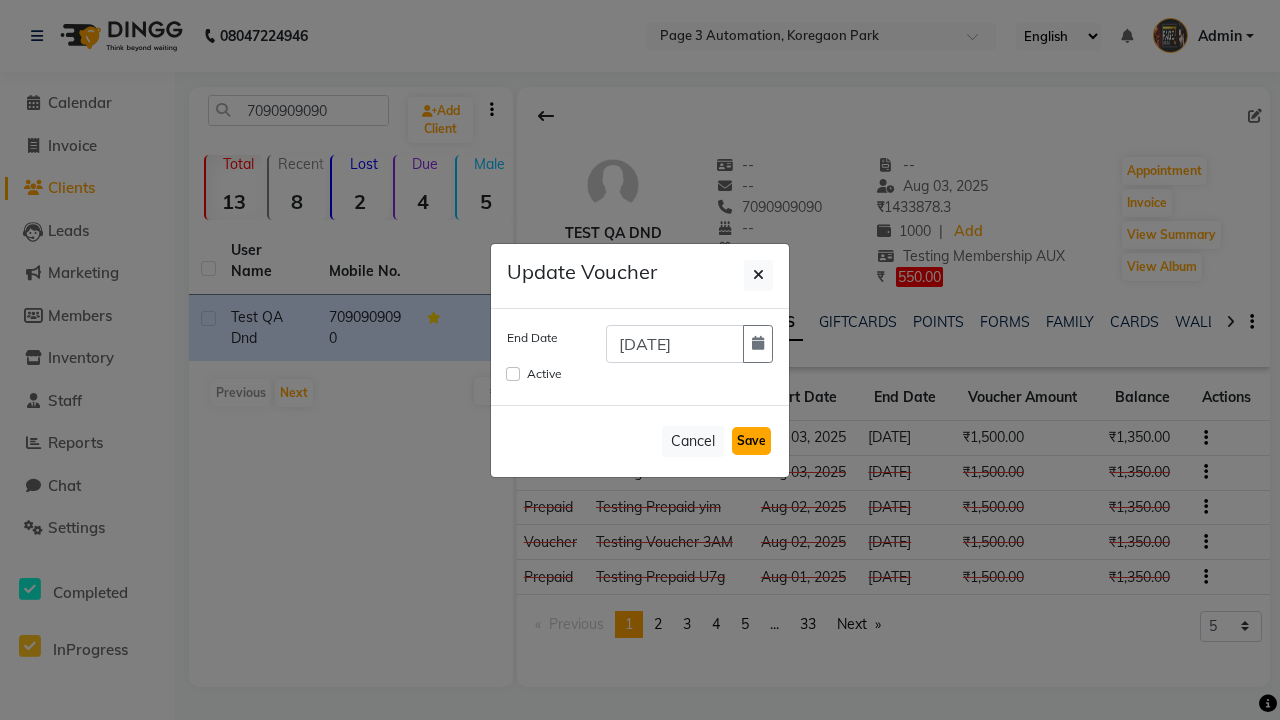 click on "Save" 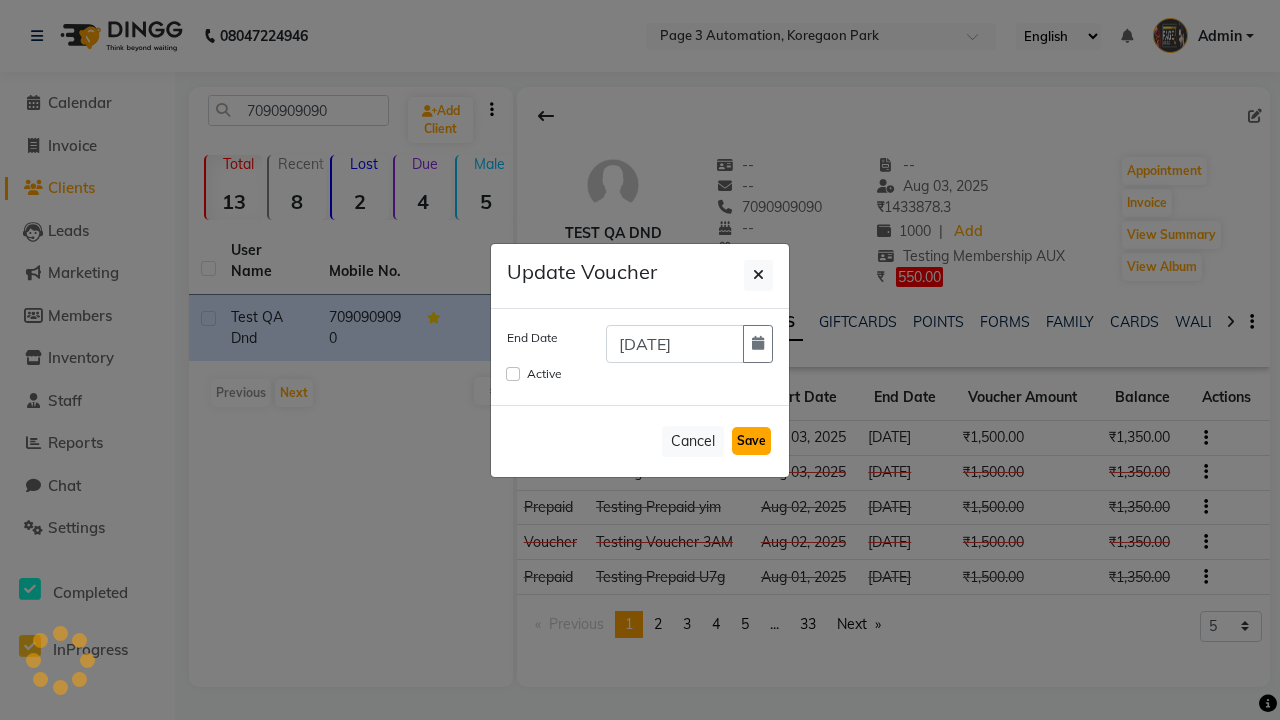 type 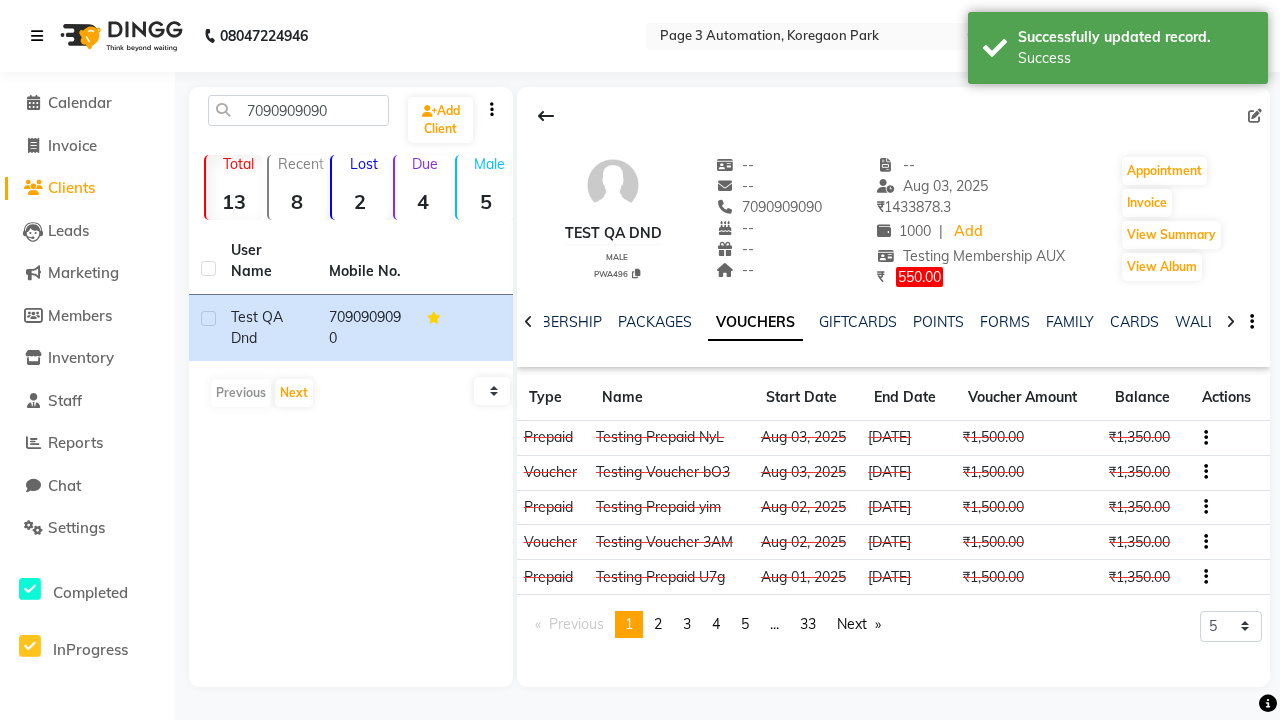 click on "Success" at bounding box center (1135, 58) 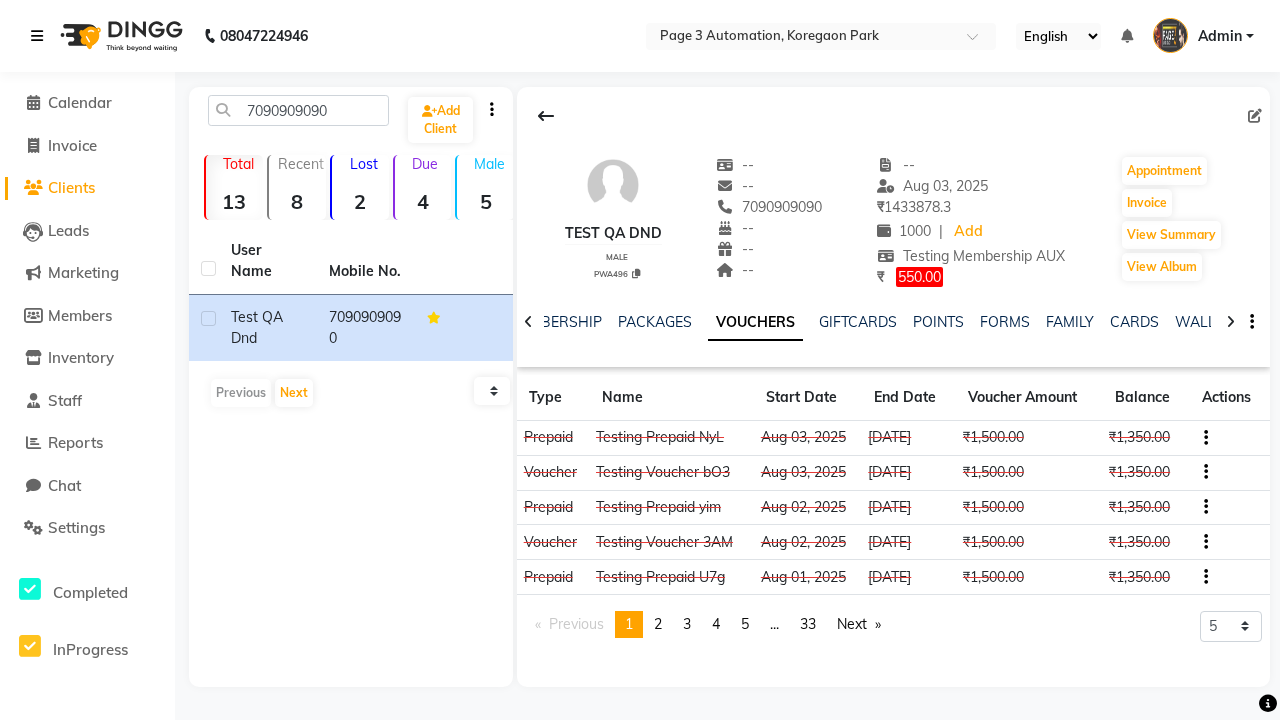 click at bounding box center [37, 36] 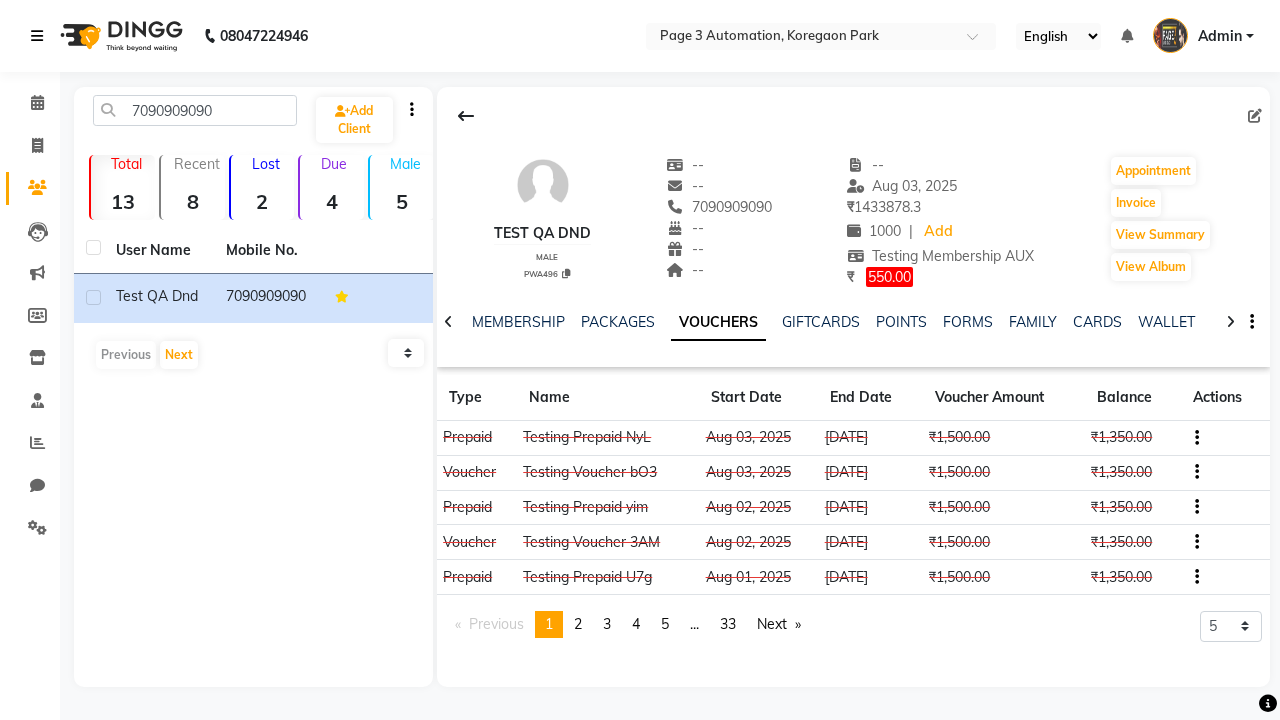 scroll, scrollTop: 0, scrollLeft: 417, axis: horizontal 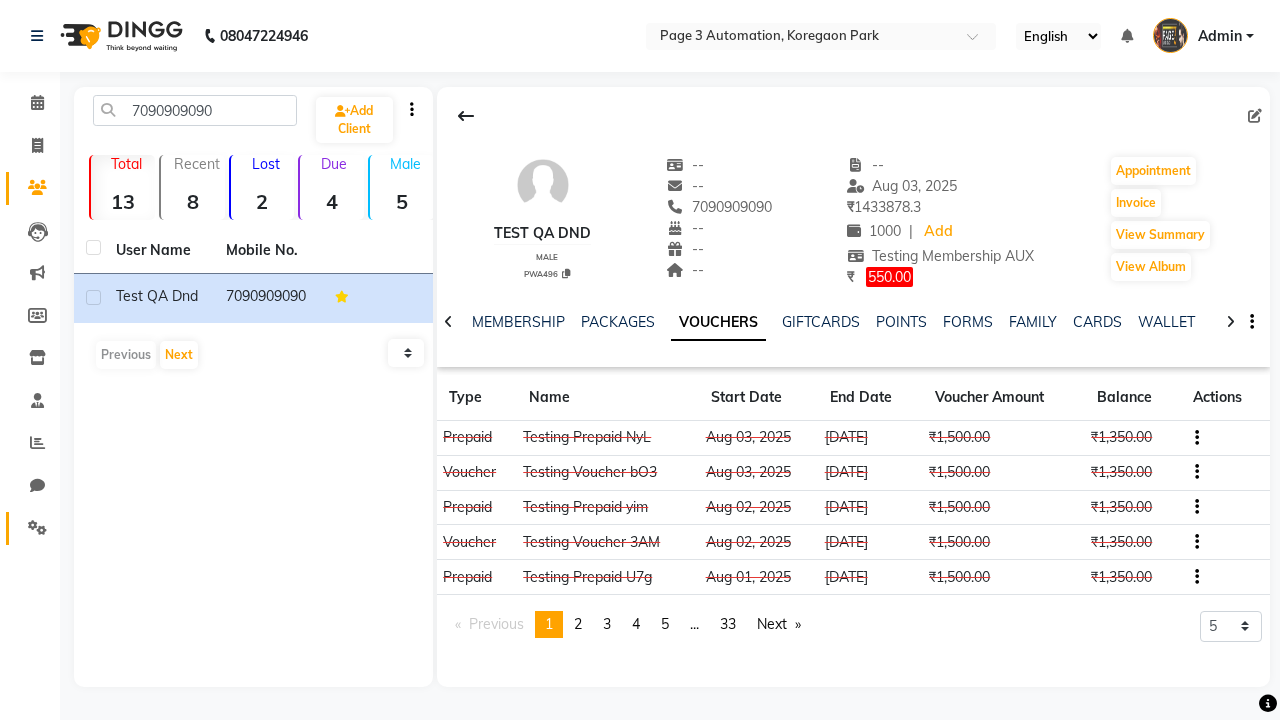 click 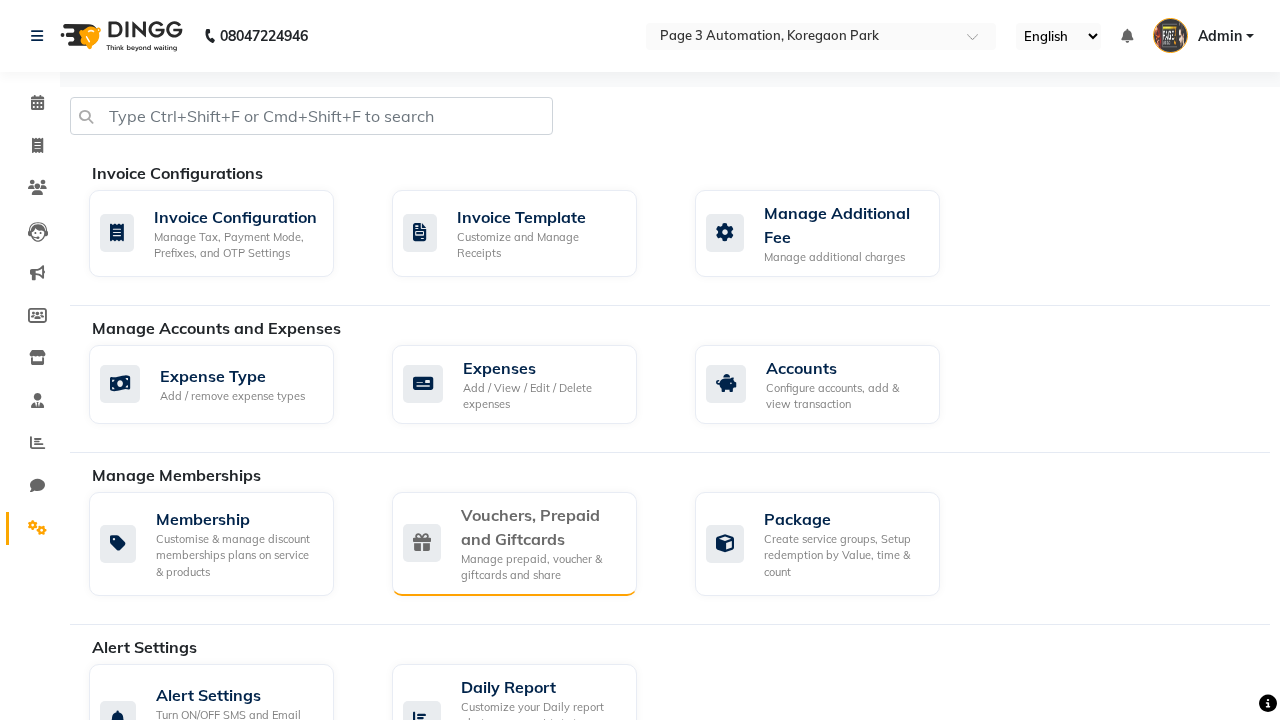 click on "Vouchers, Prepaid and Giftcards" 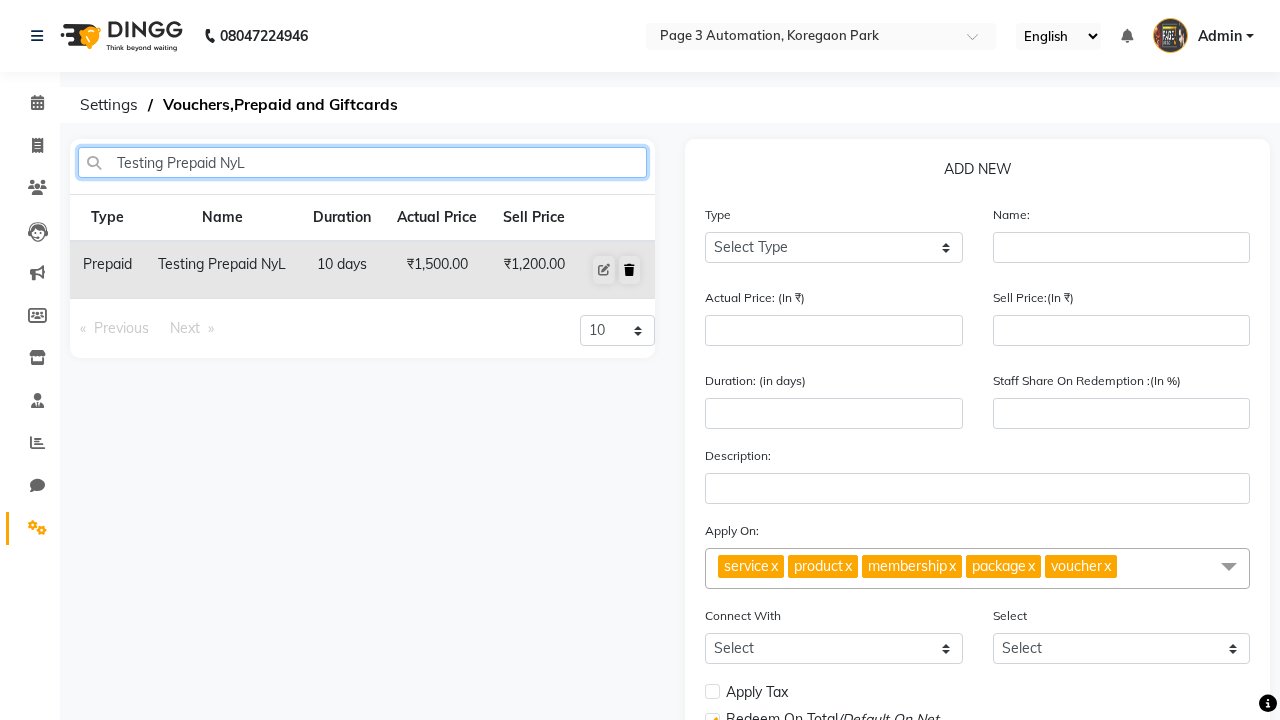 type on "Testing Prepaid NyL" 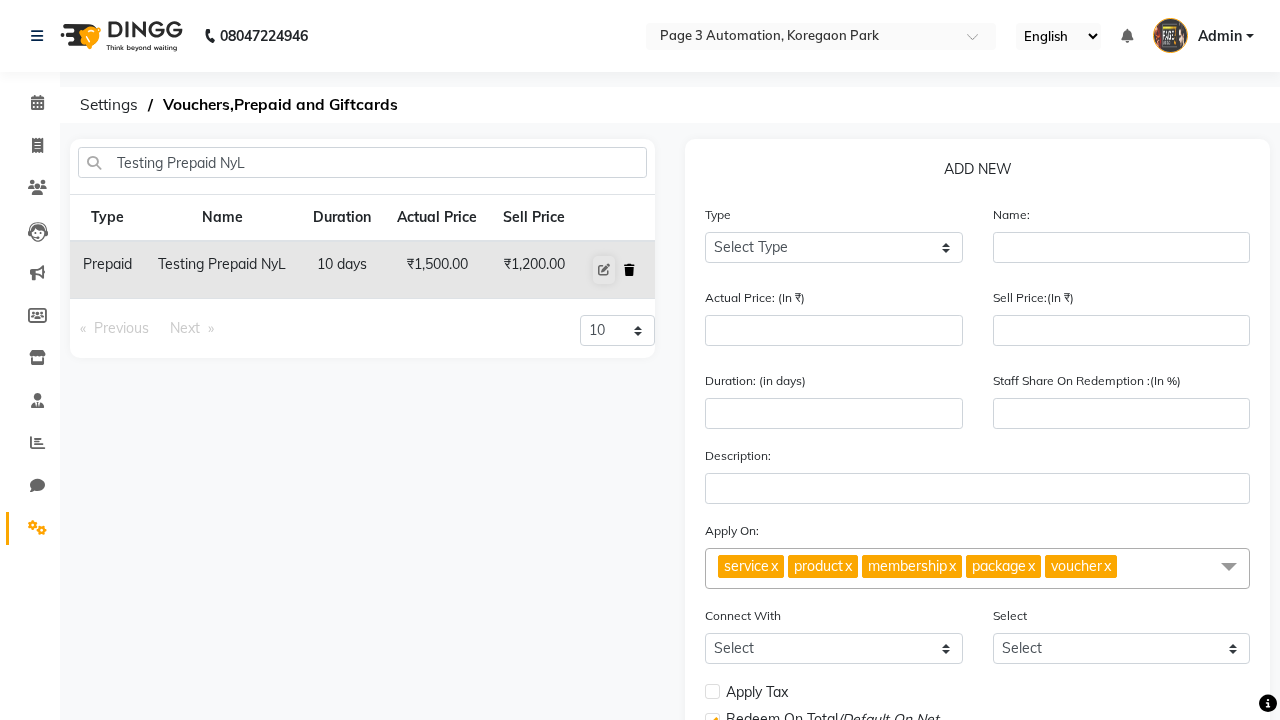 click 